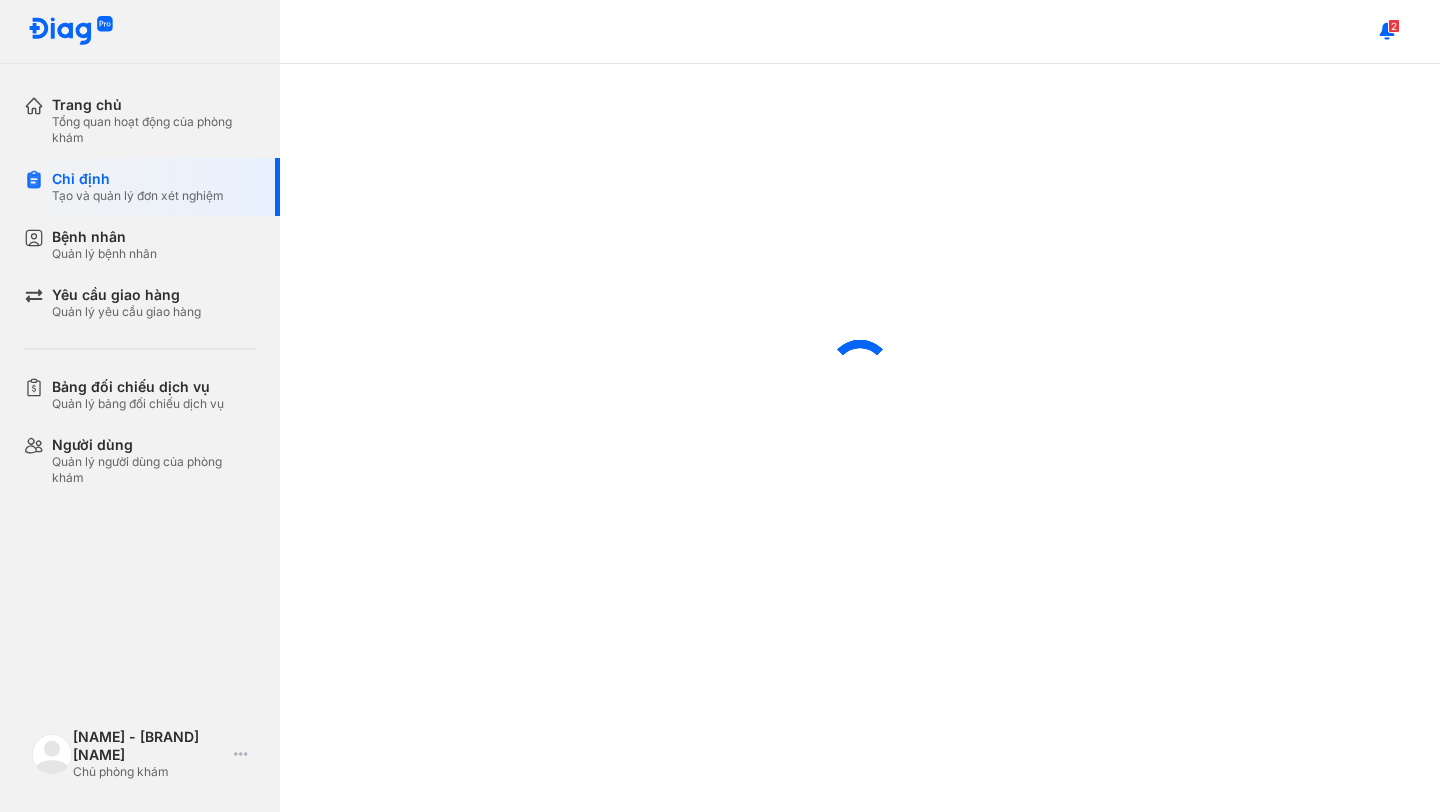 scroll, scrollTop: 0, scrollLeft: 0, axis: both 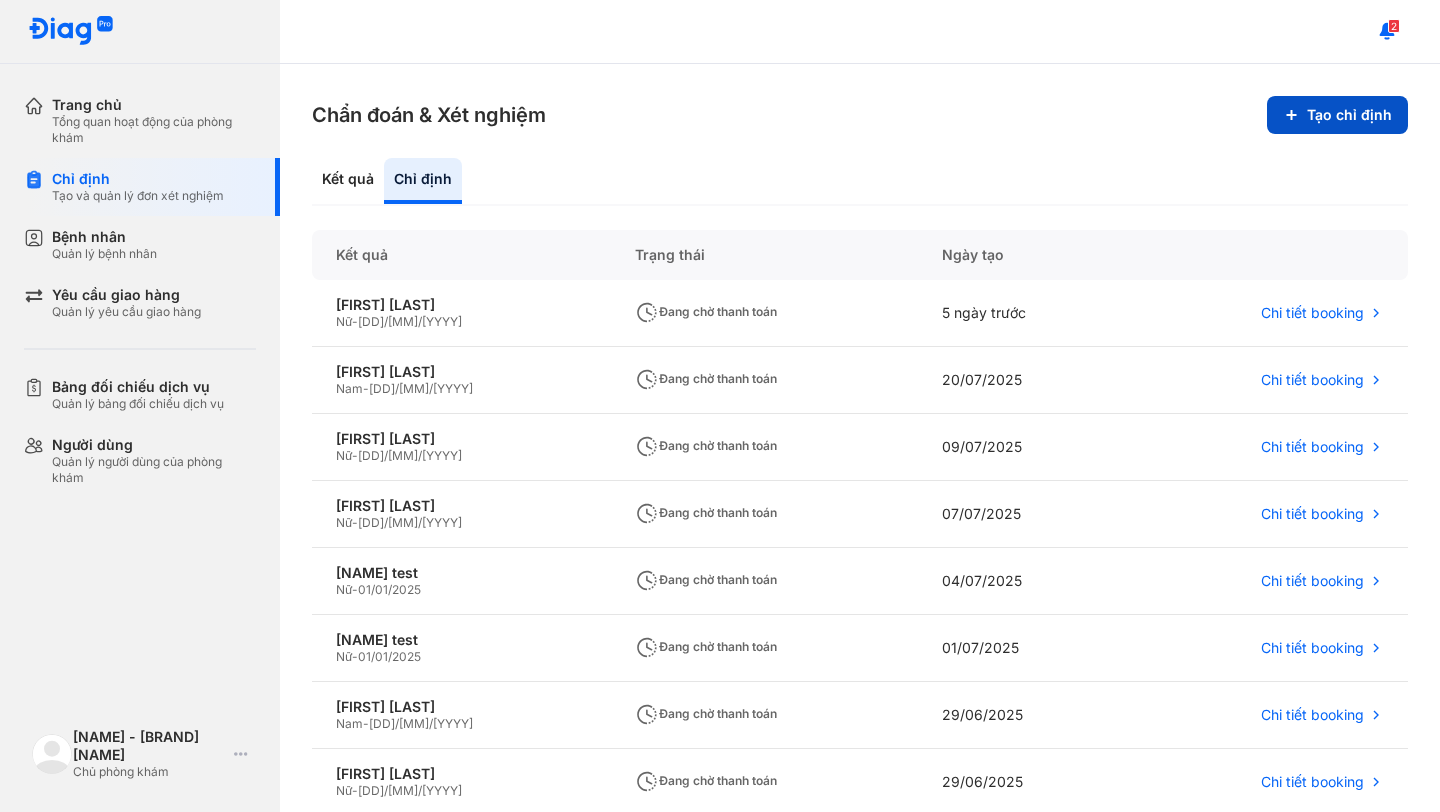 click on "Tạo chỉ định" at bounding box center [1337, 115] 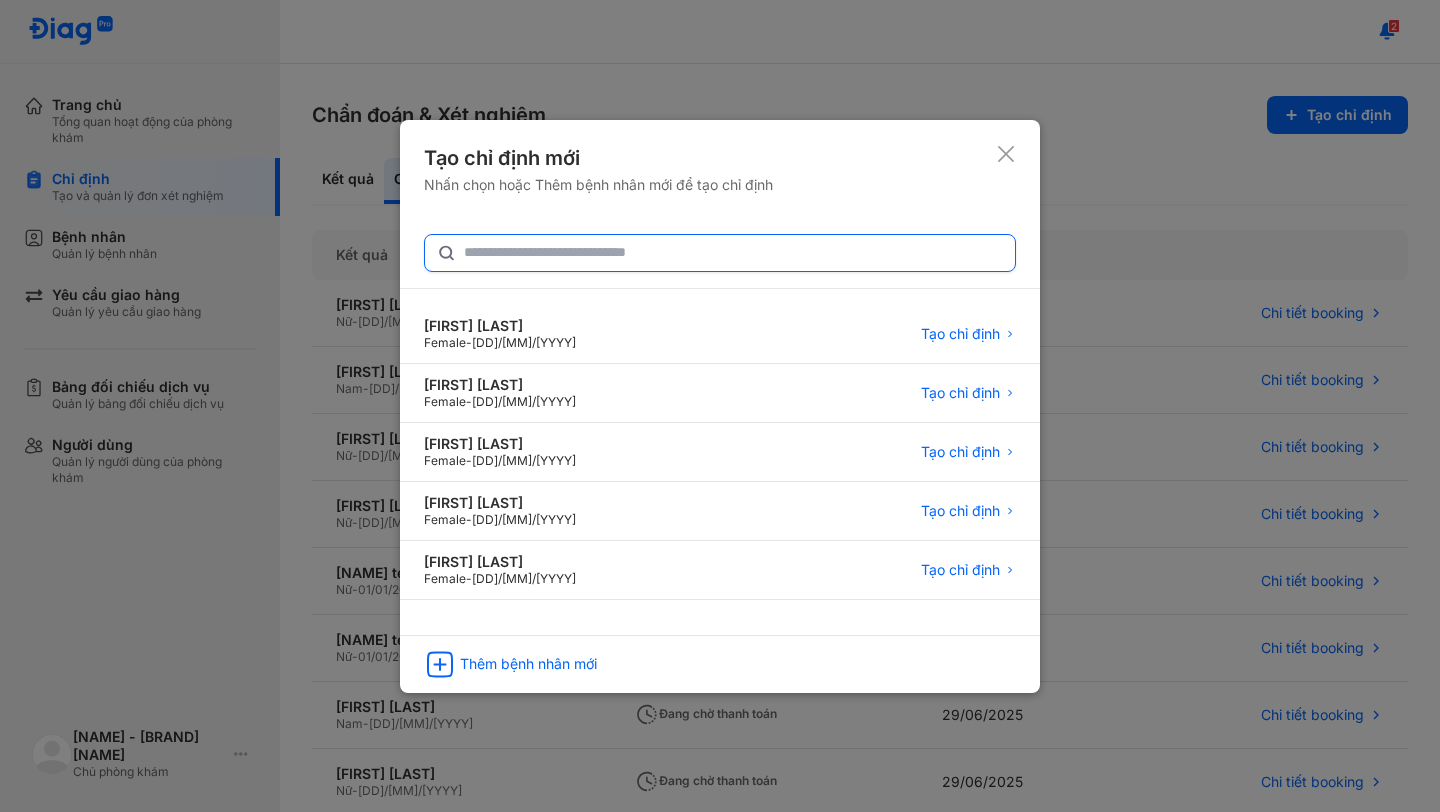 click 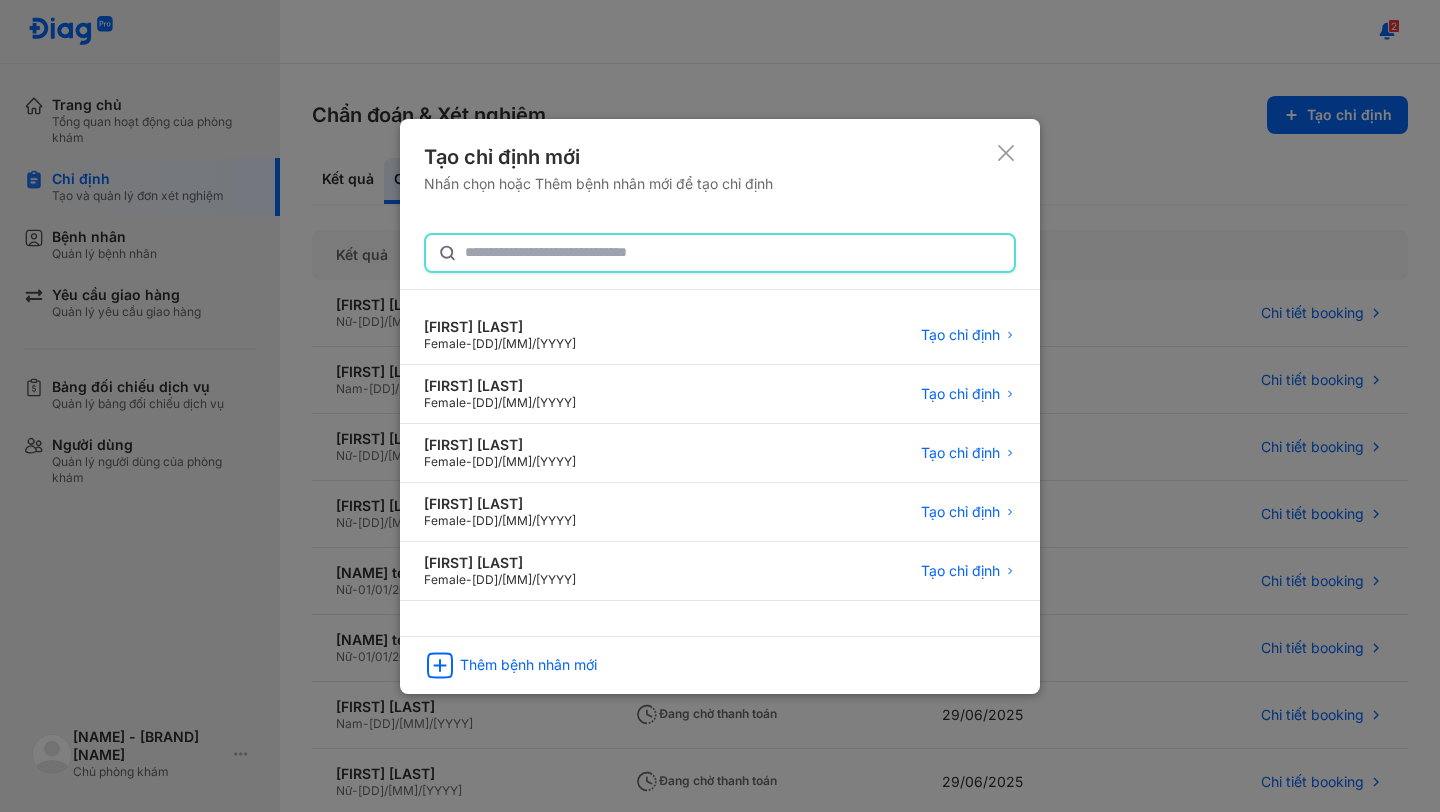 paste on "**********" 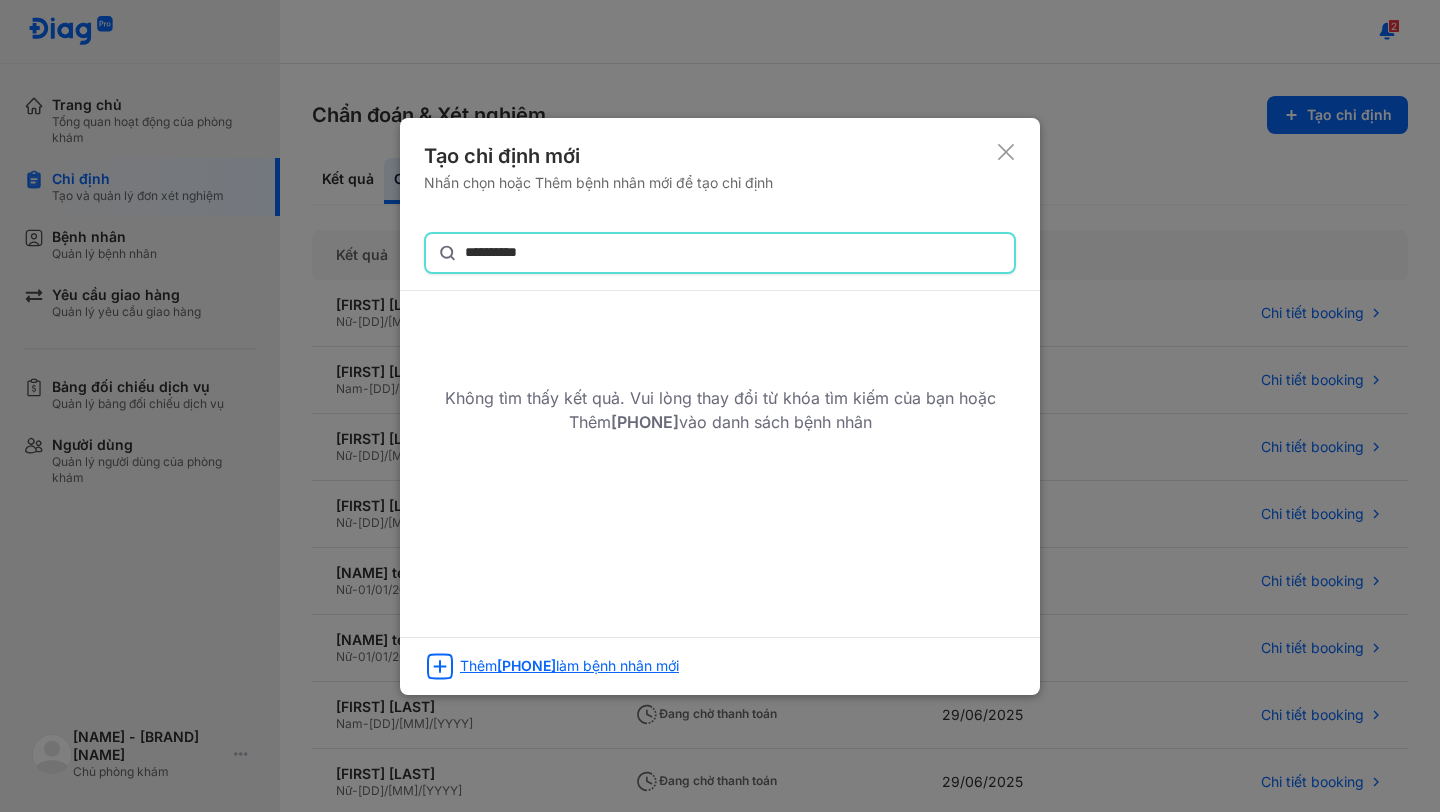 click on "[PHONE]" at bounding box center [526, 665] 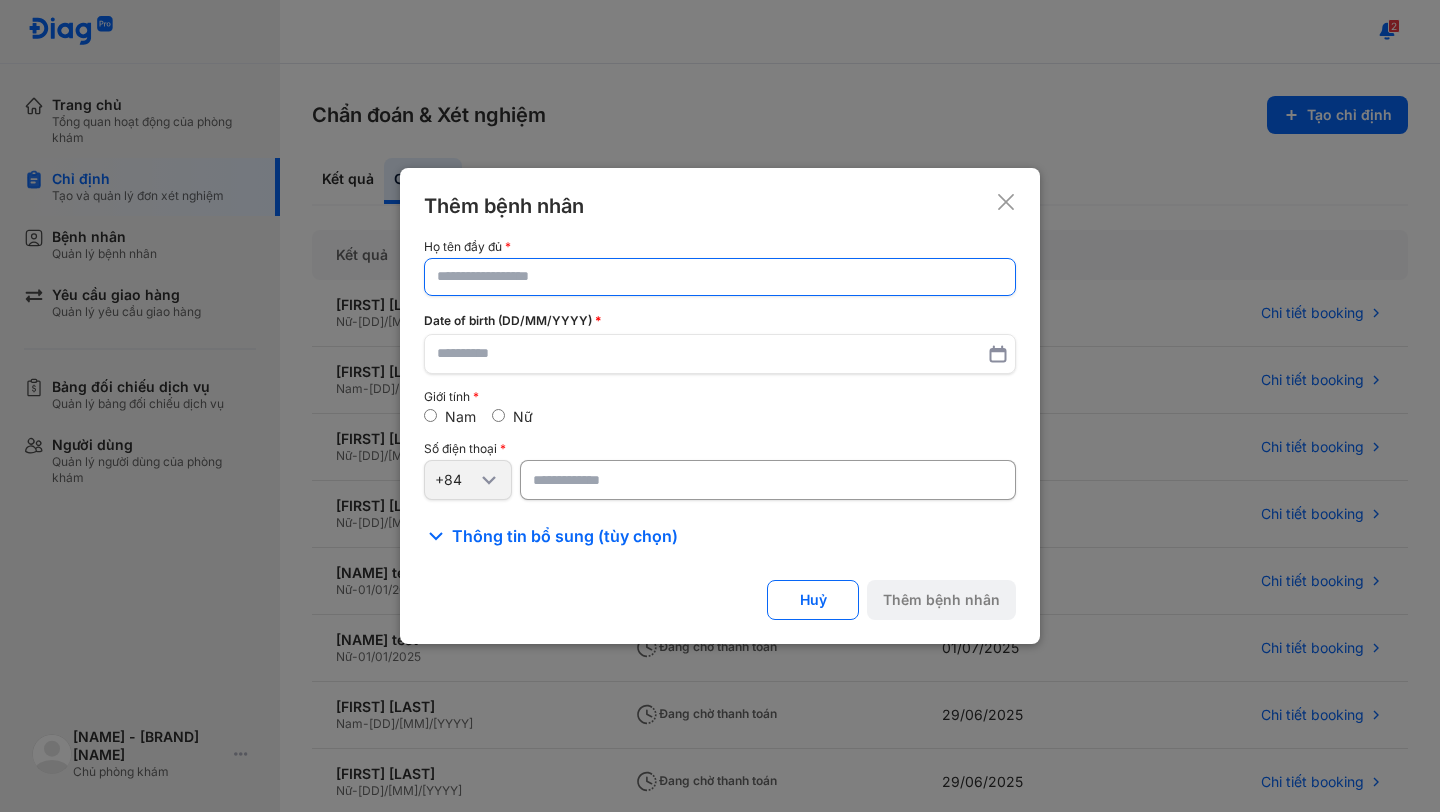 click 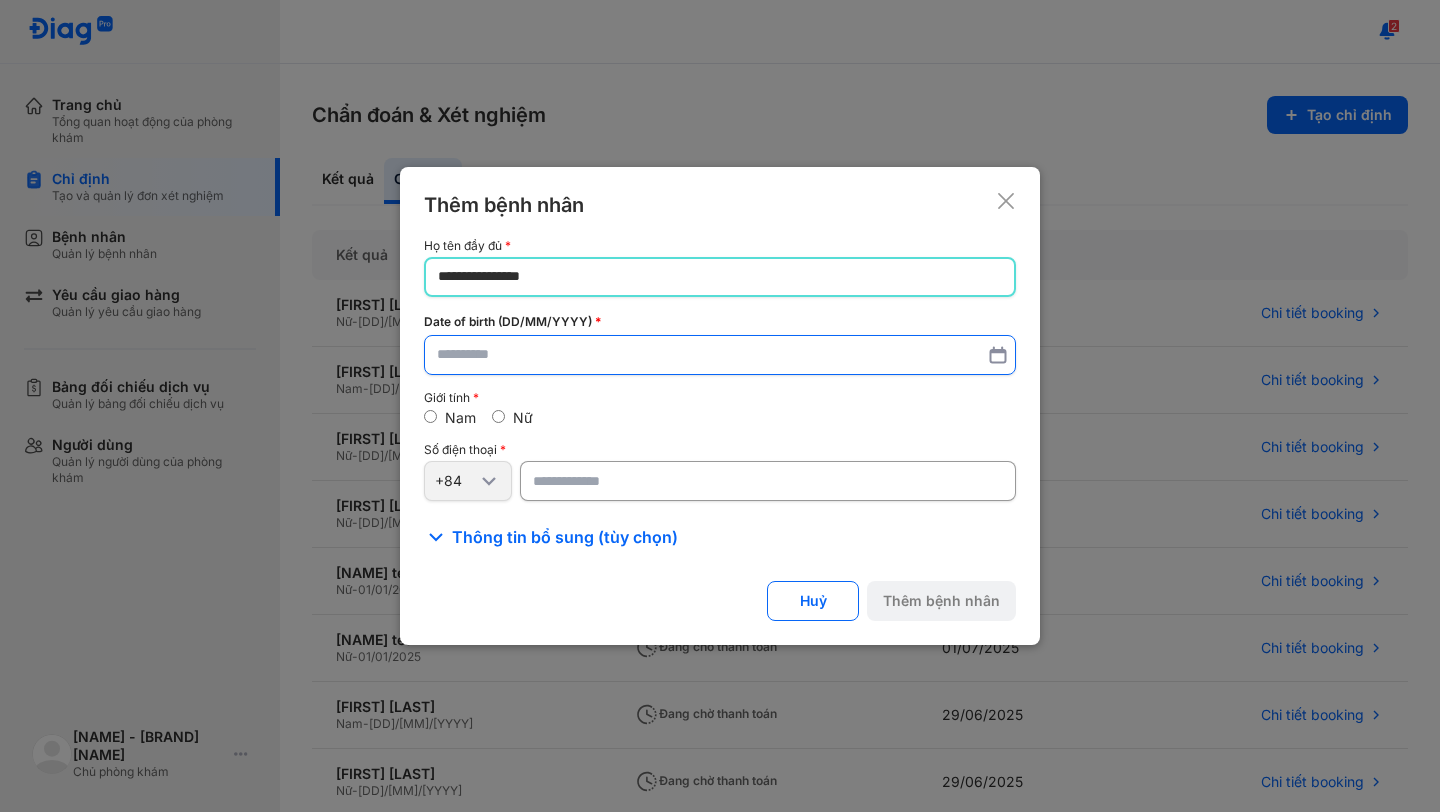 type on "**********" 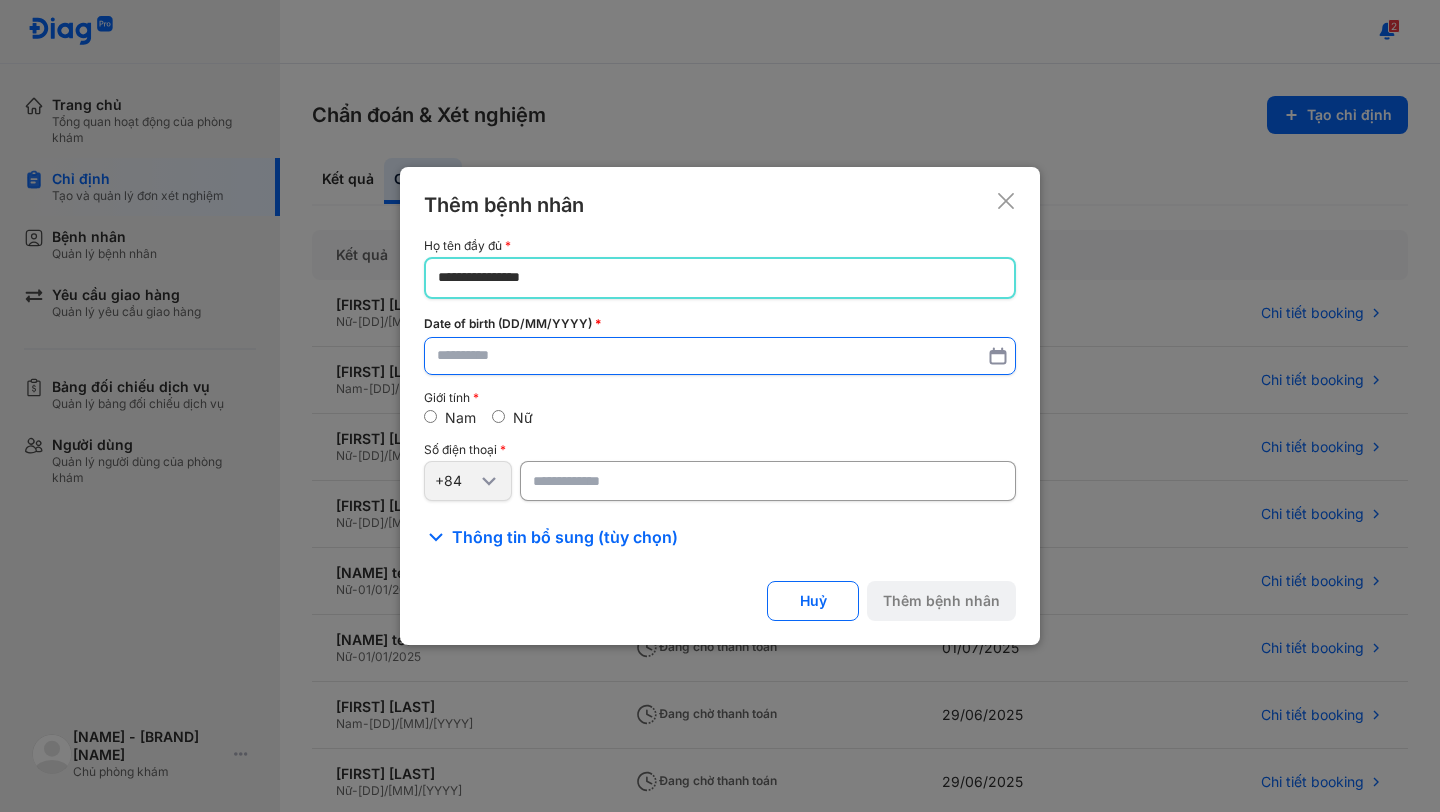 click at bounding box center (720, 356) 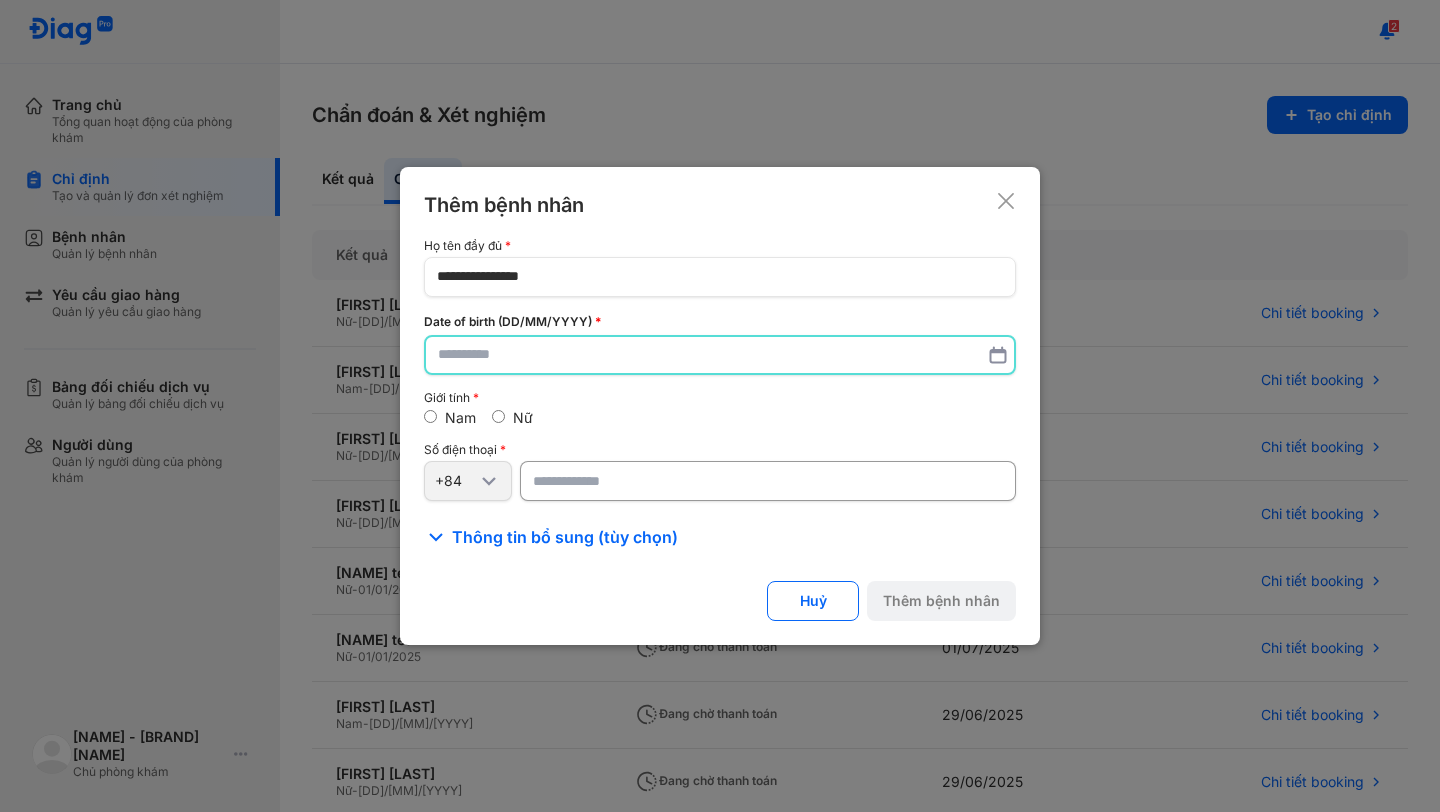 paste on "**********" 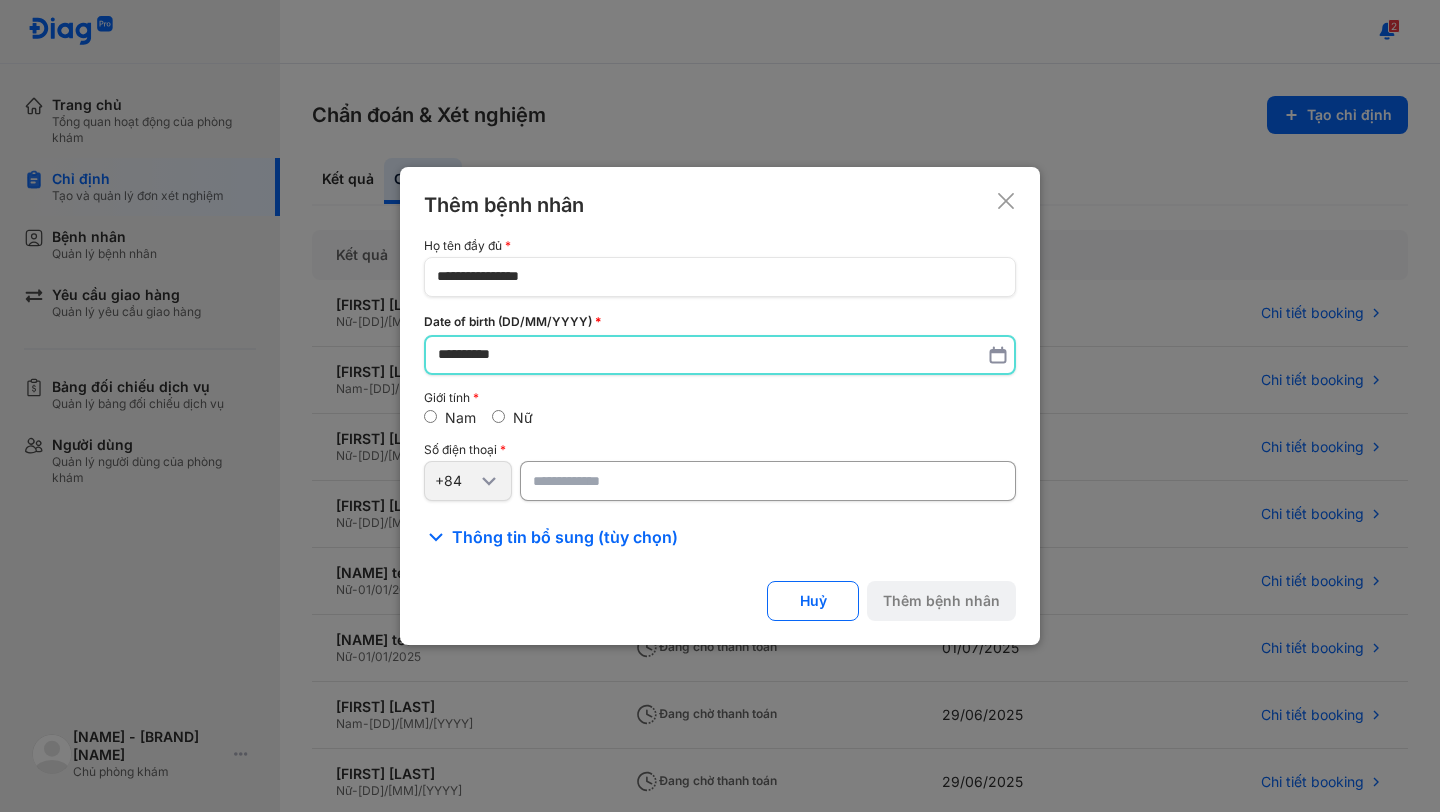 click on "**********" at bounding box center (720, 355) 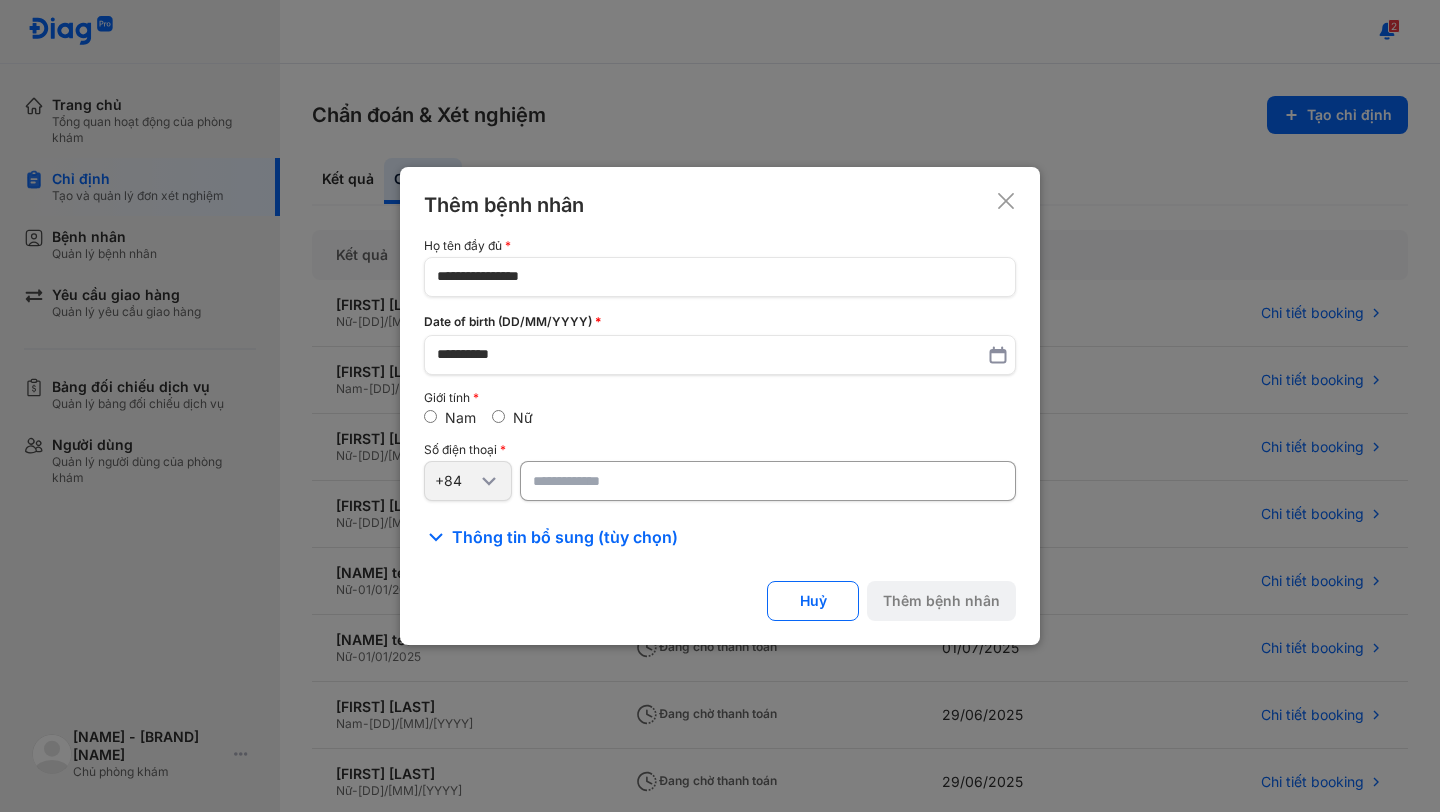 click on "Nữ" at bounding box center (523, 417) 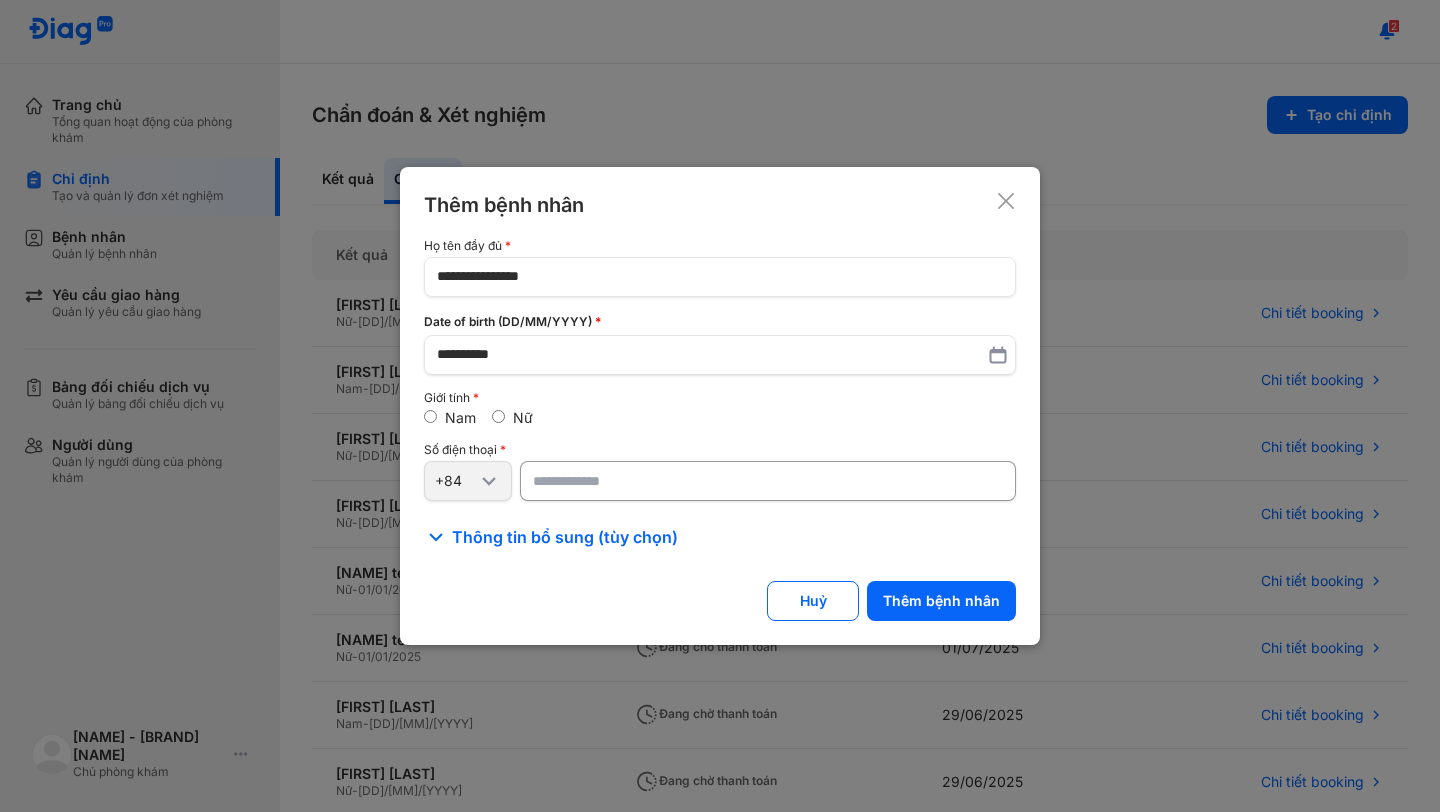 type on "**********" 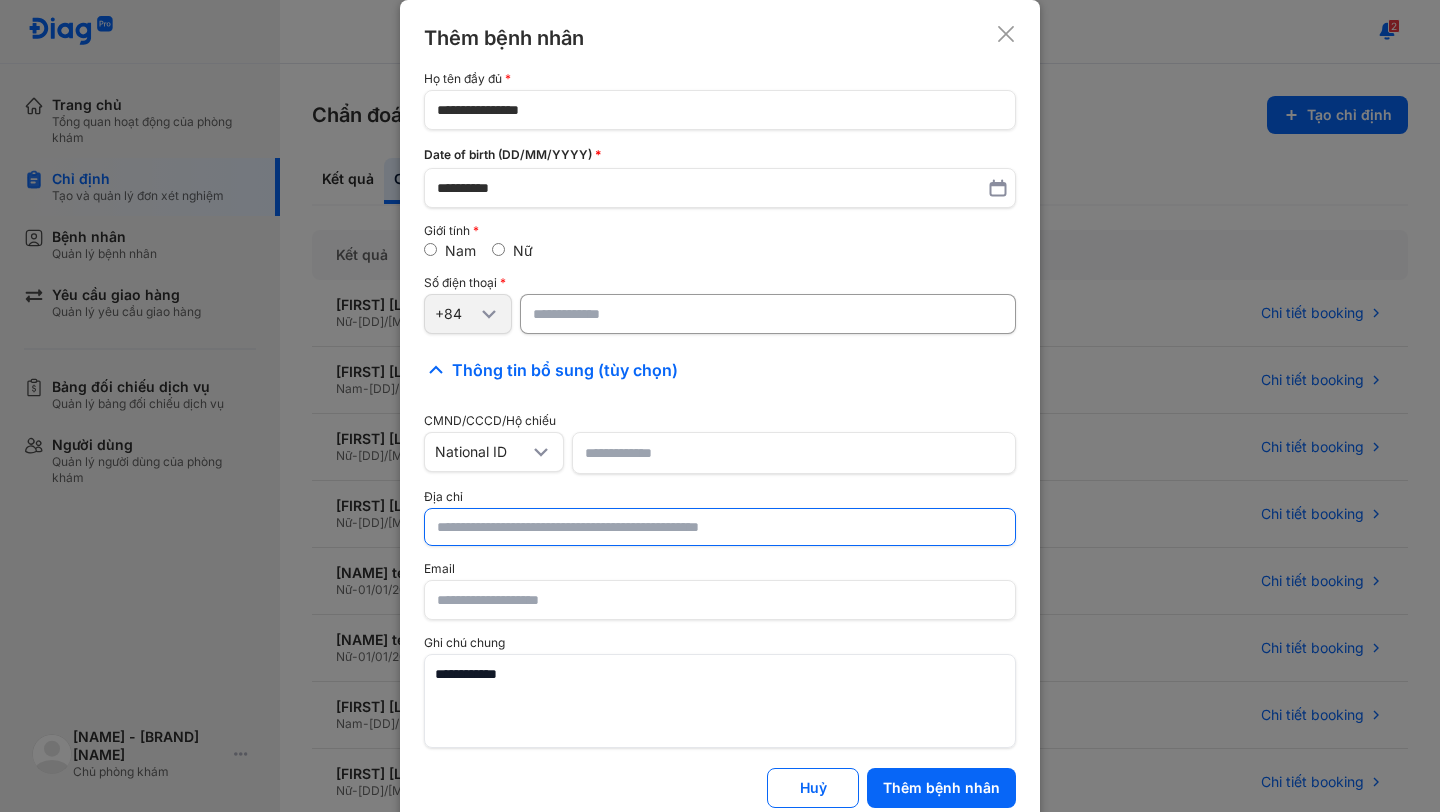 click 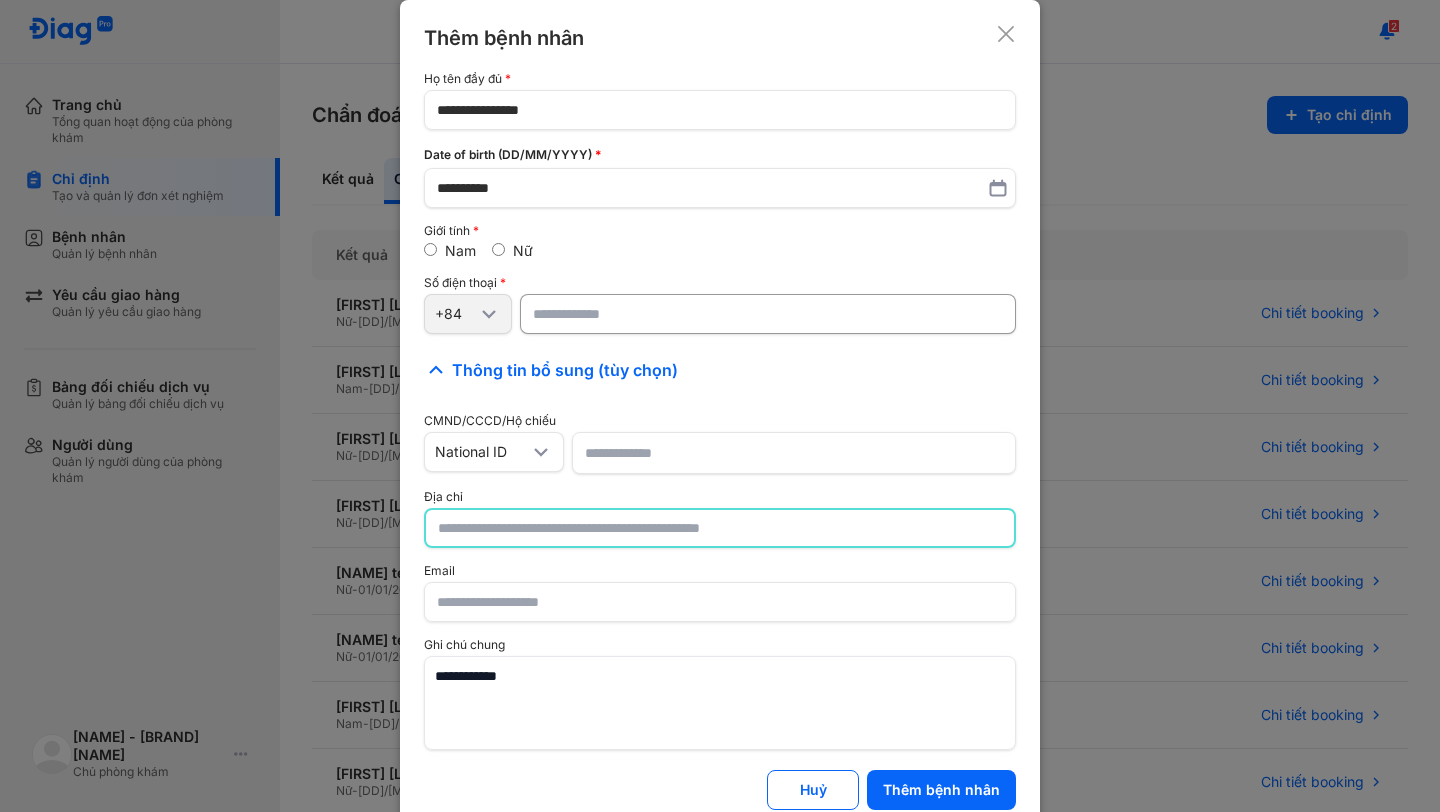 paste on "**********" 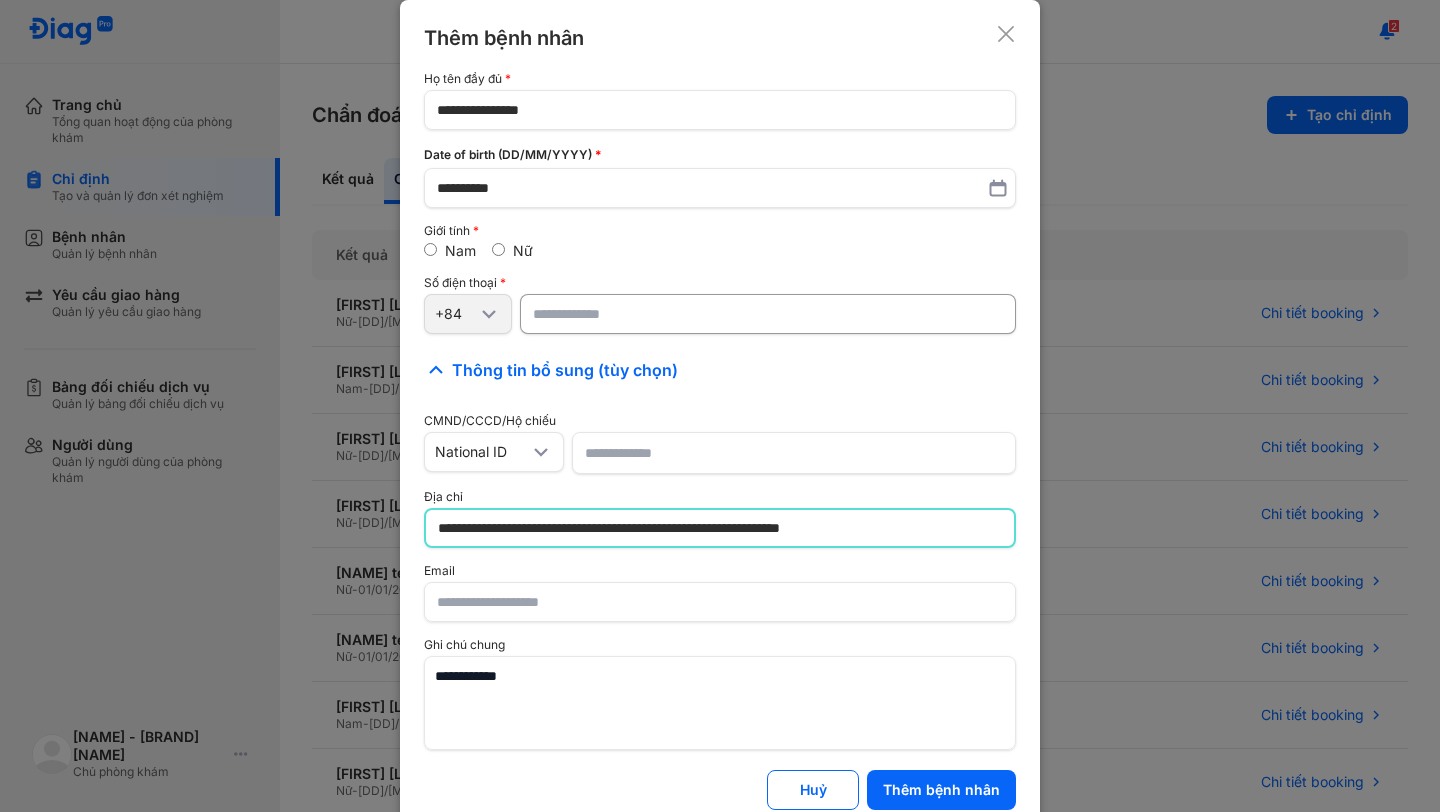type on "**********" 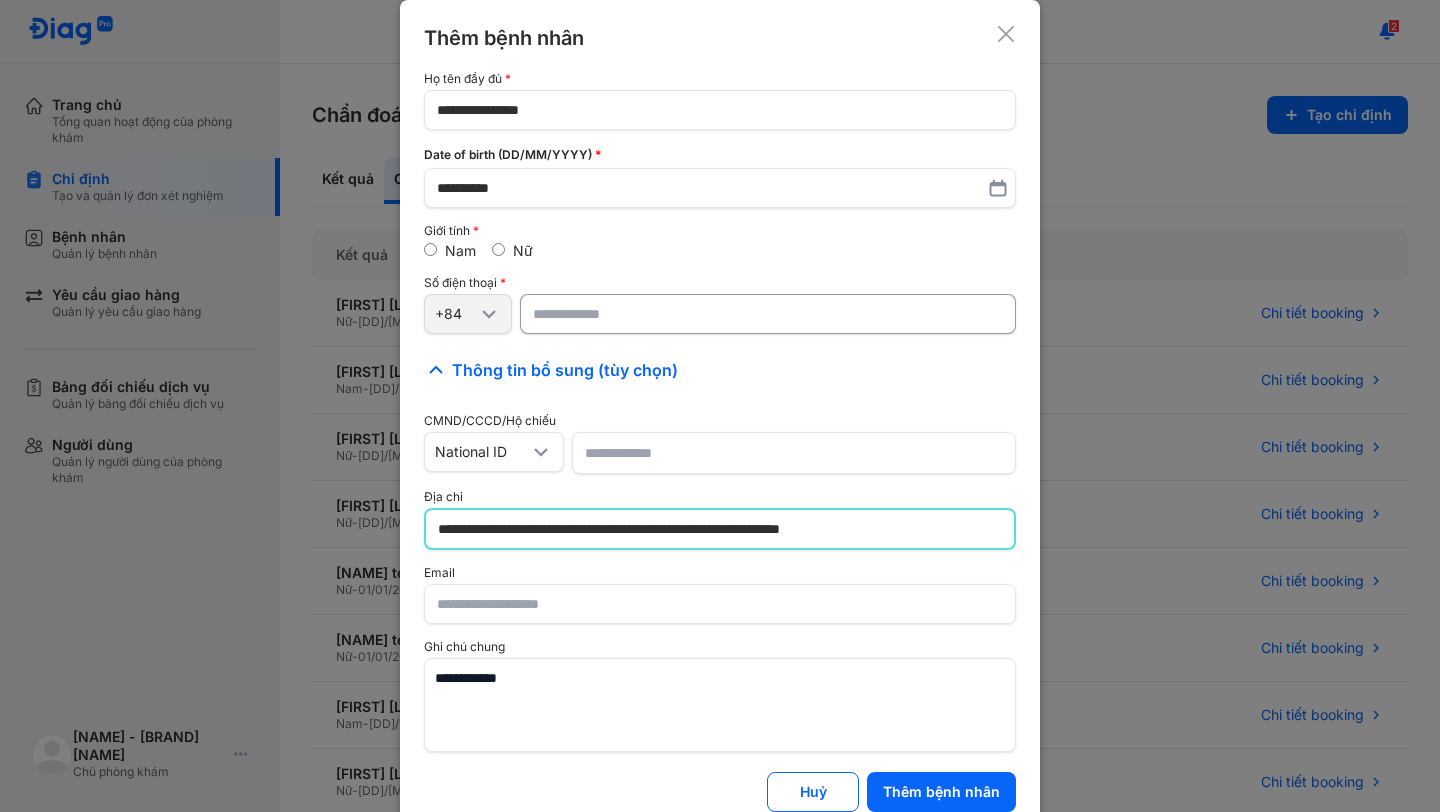 click at bounding box center (720, 705) 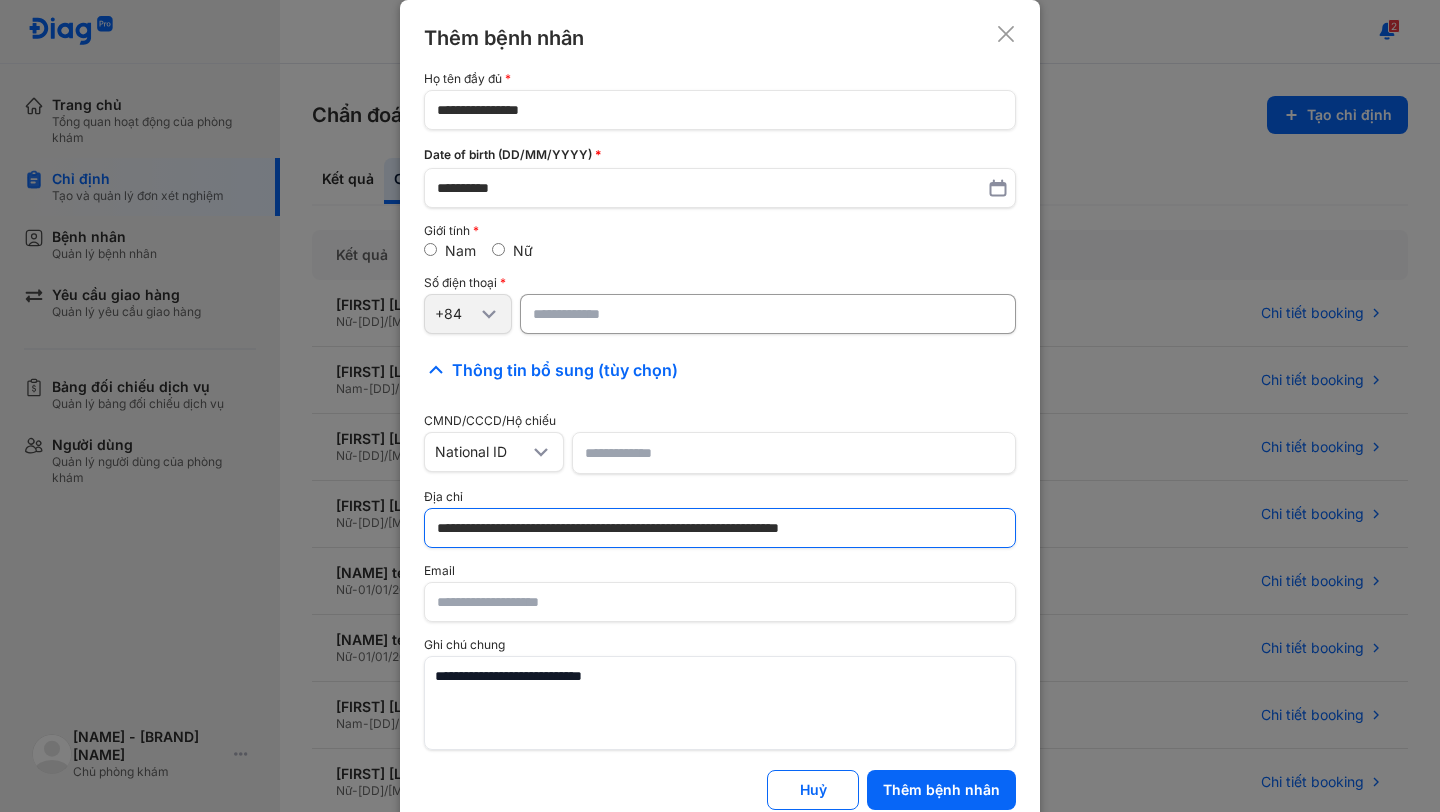 scroll, scrollTop: 22, scrollLeft: 0, axis: vertical 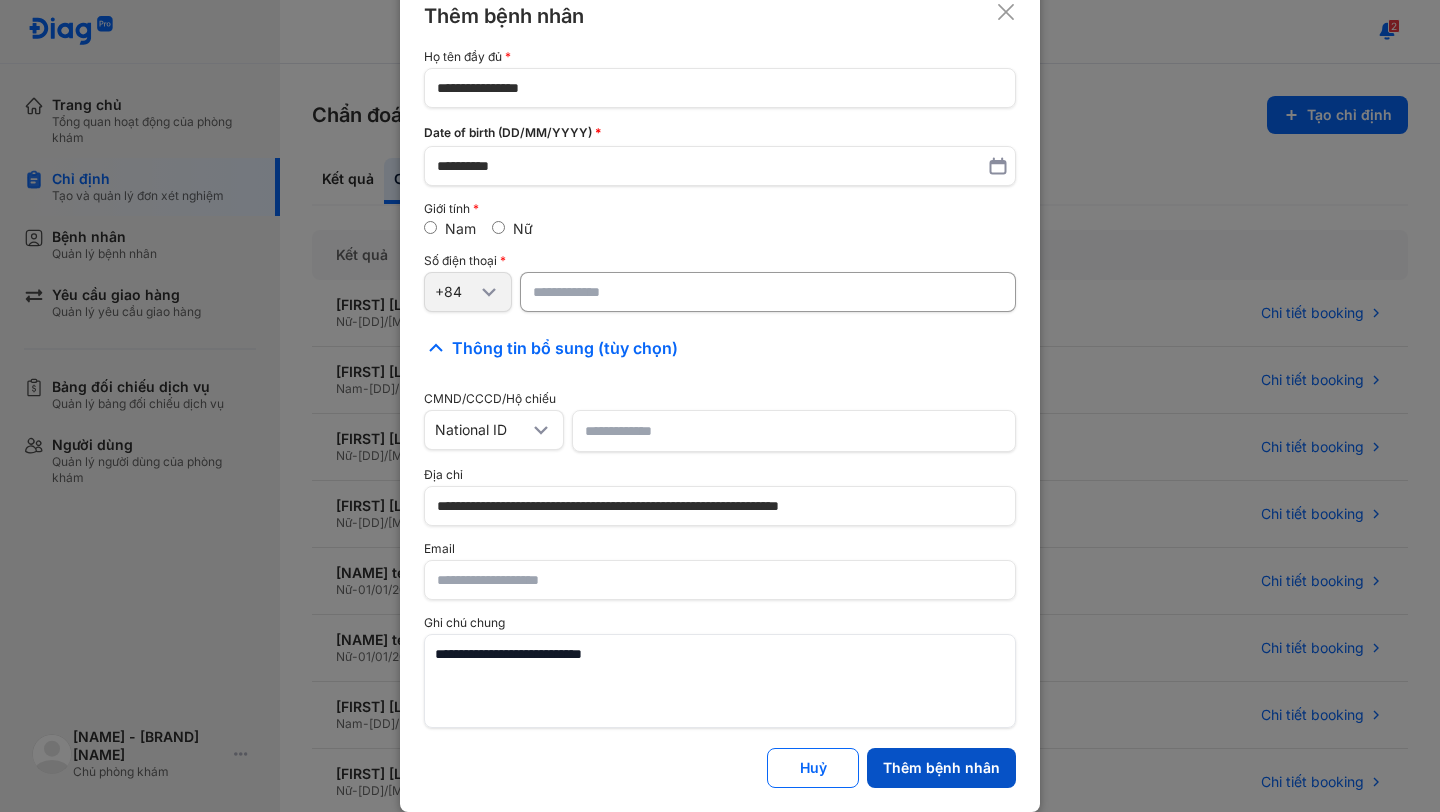 type on "**********" 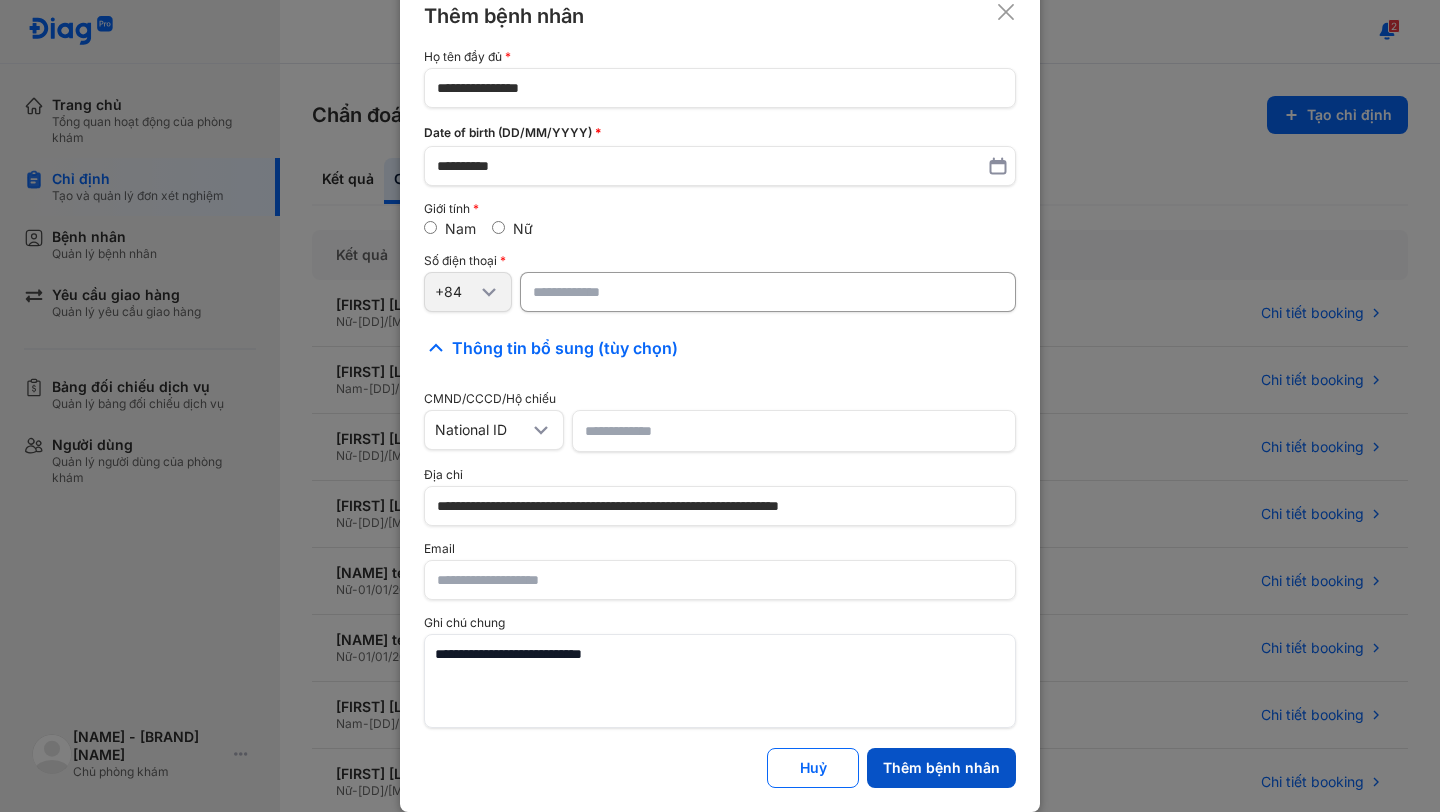 click on "Thêm bệnh nhân" at bounding box center (941, 768) 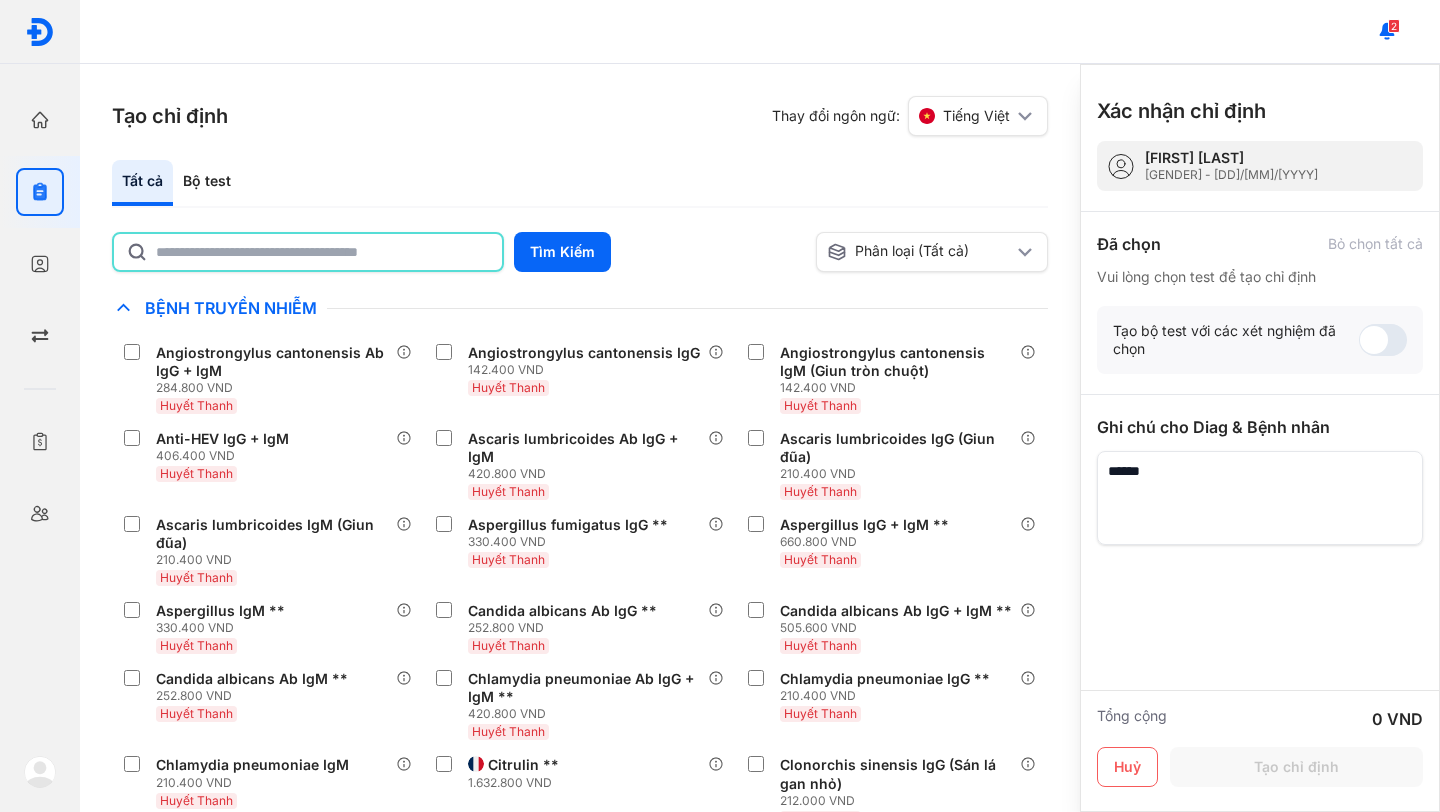 click 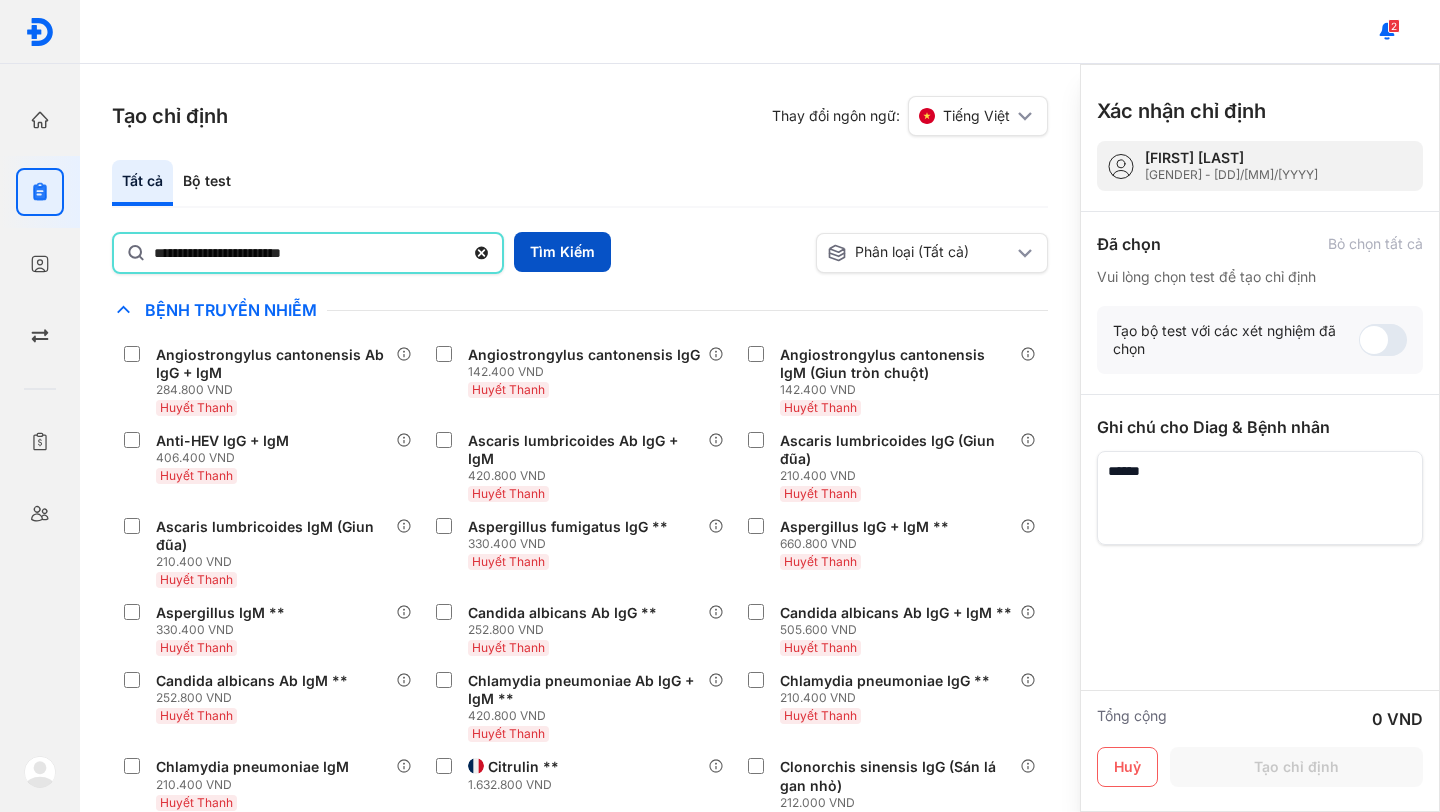 click on "Tìm Kiếm" at bounding box center (562, 252) 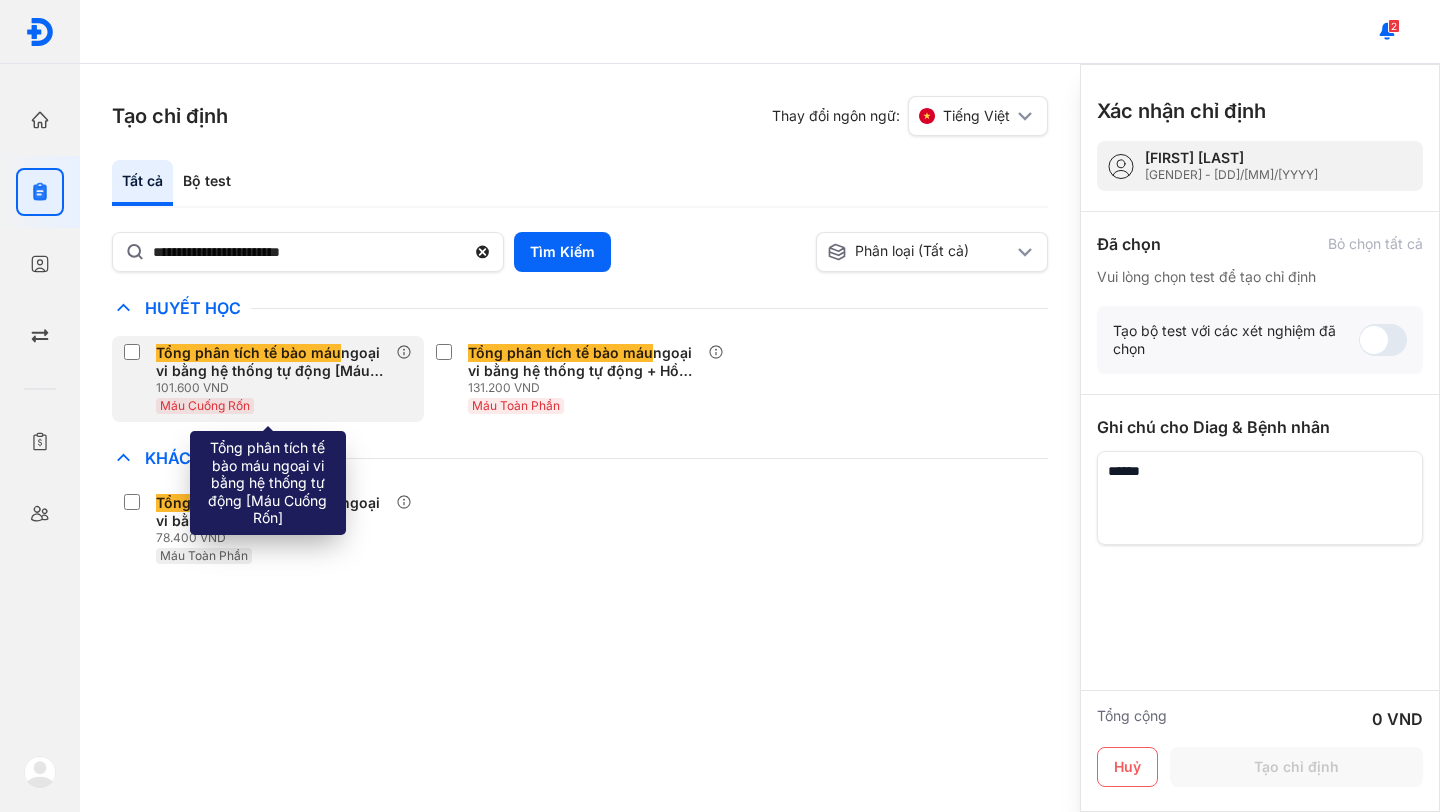 click on "101.600 VND" at bounding box center [276, 388] 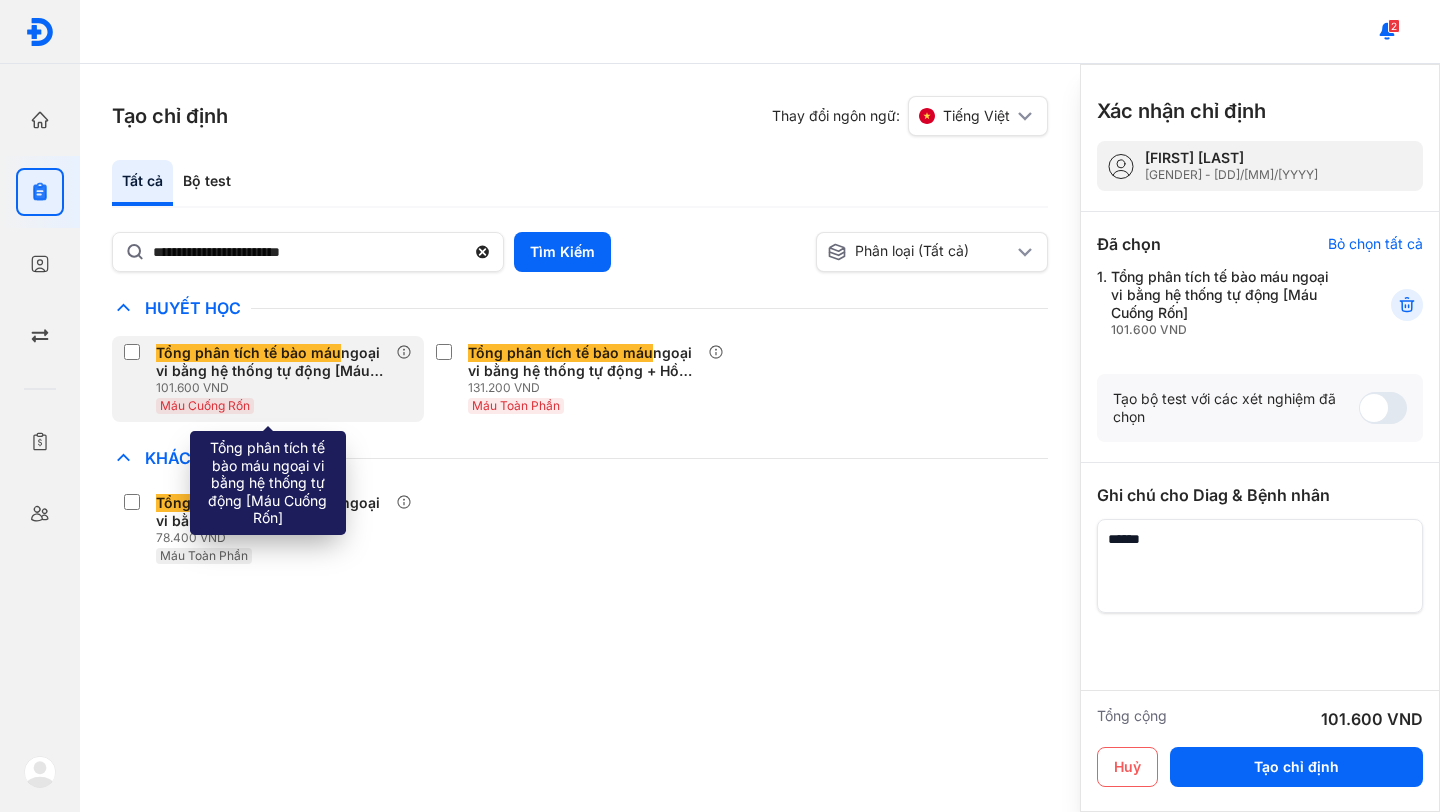 click on "101.600 VND" at bounding box center [276, 388] 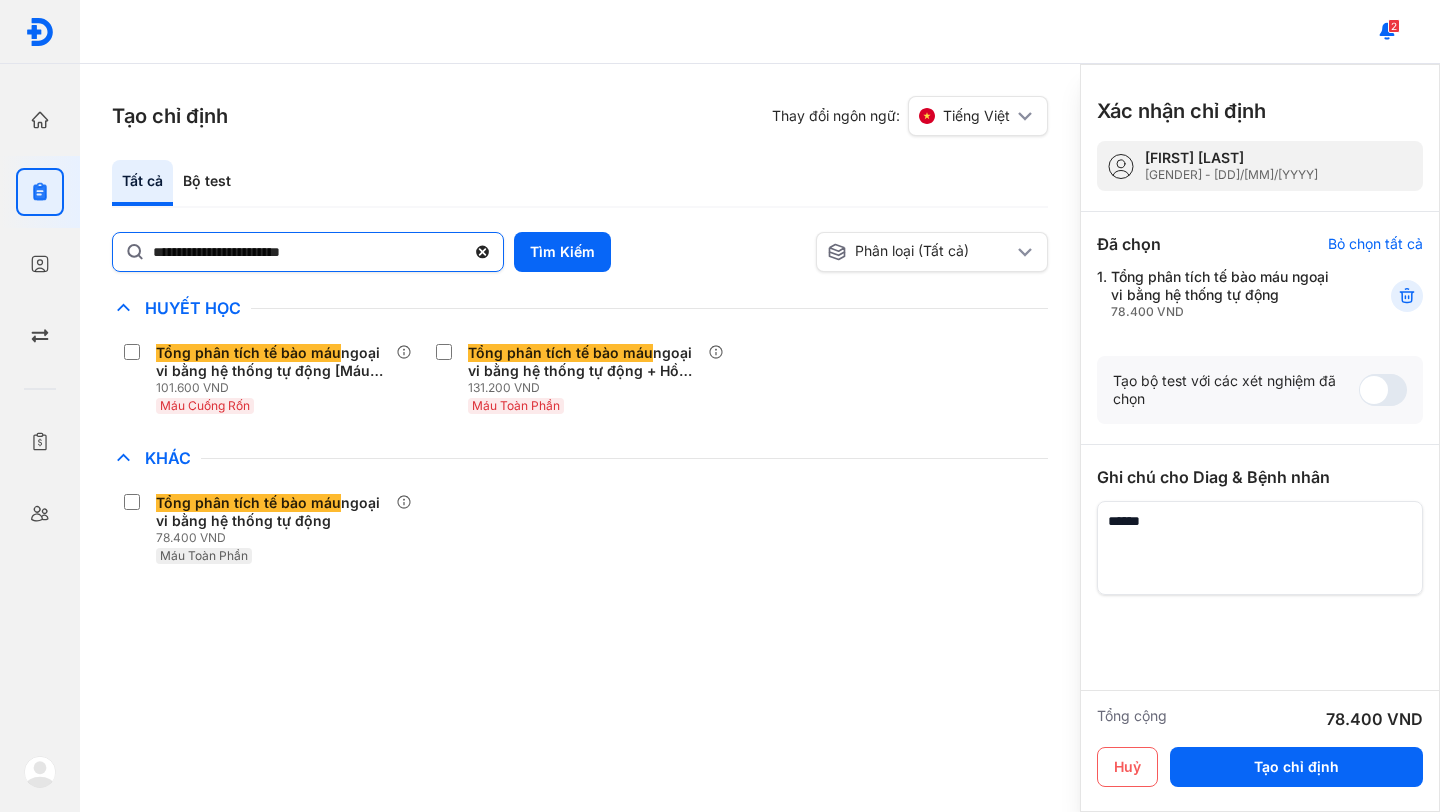 click 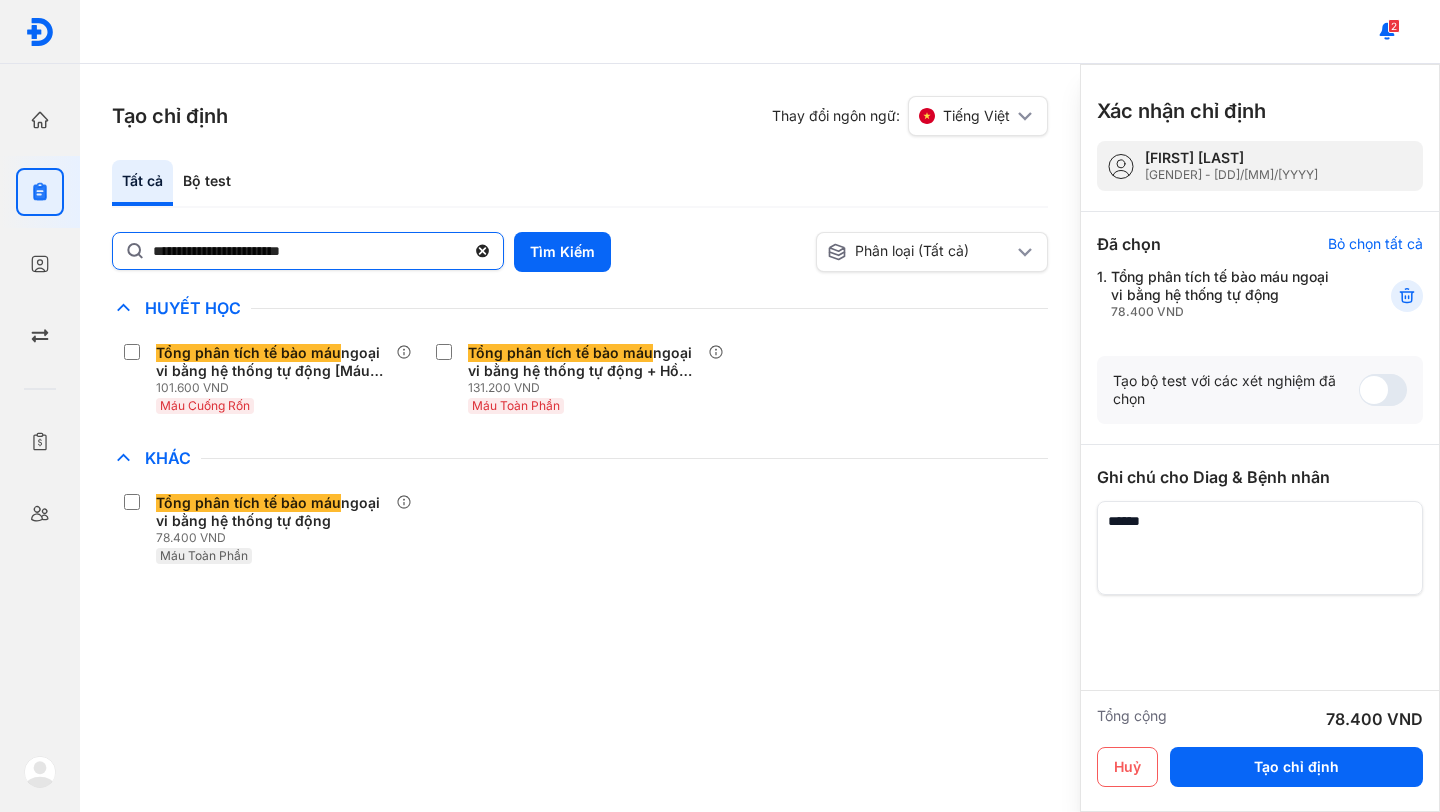 click on "**********" 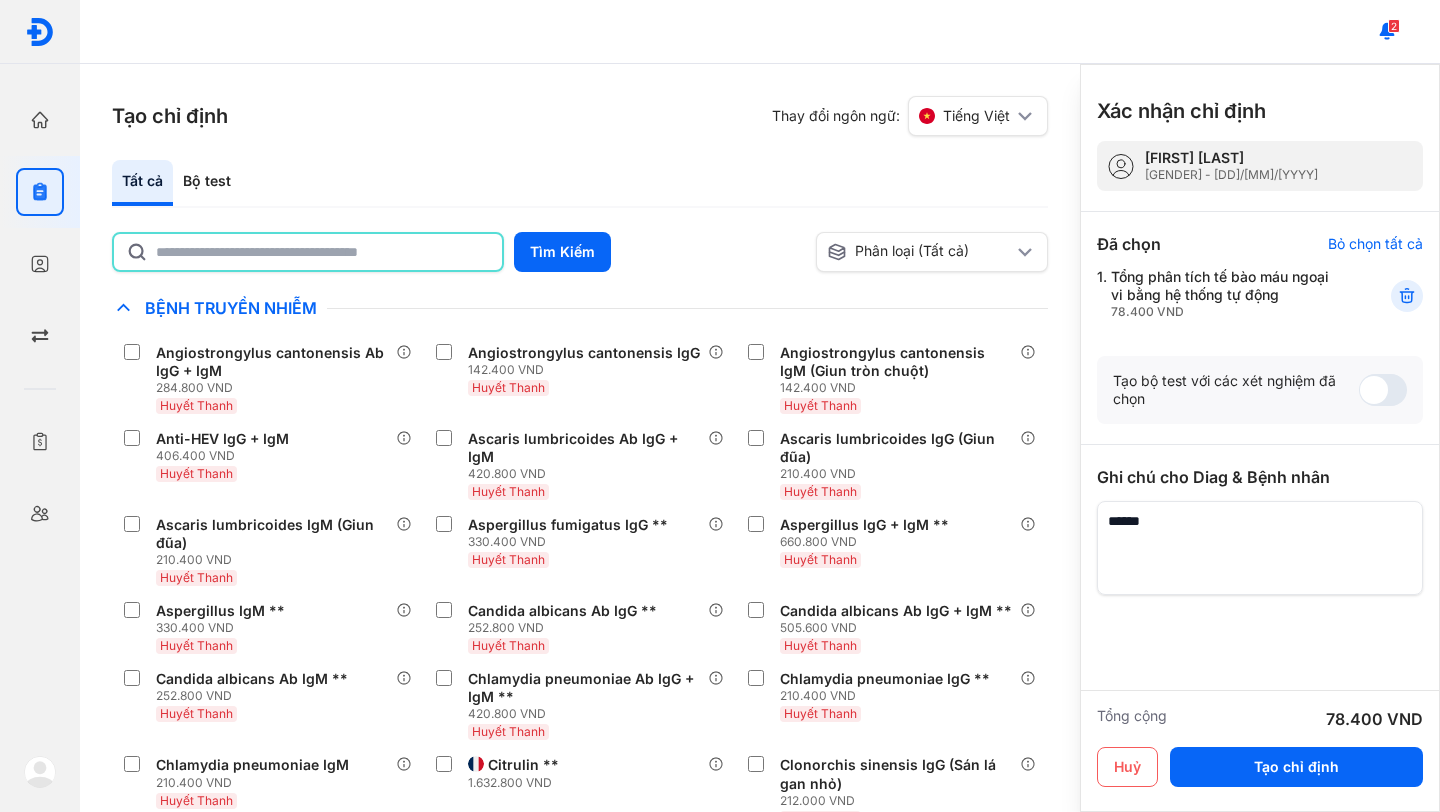 click 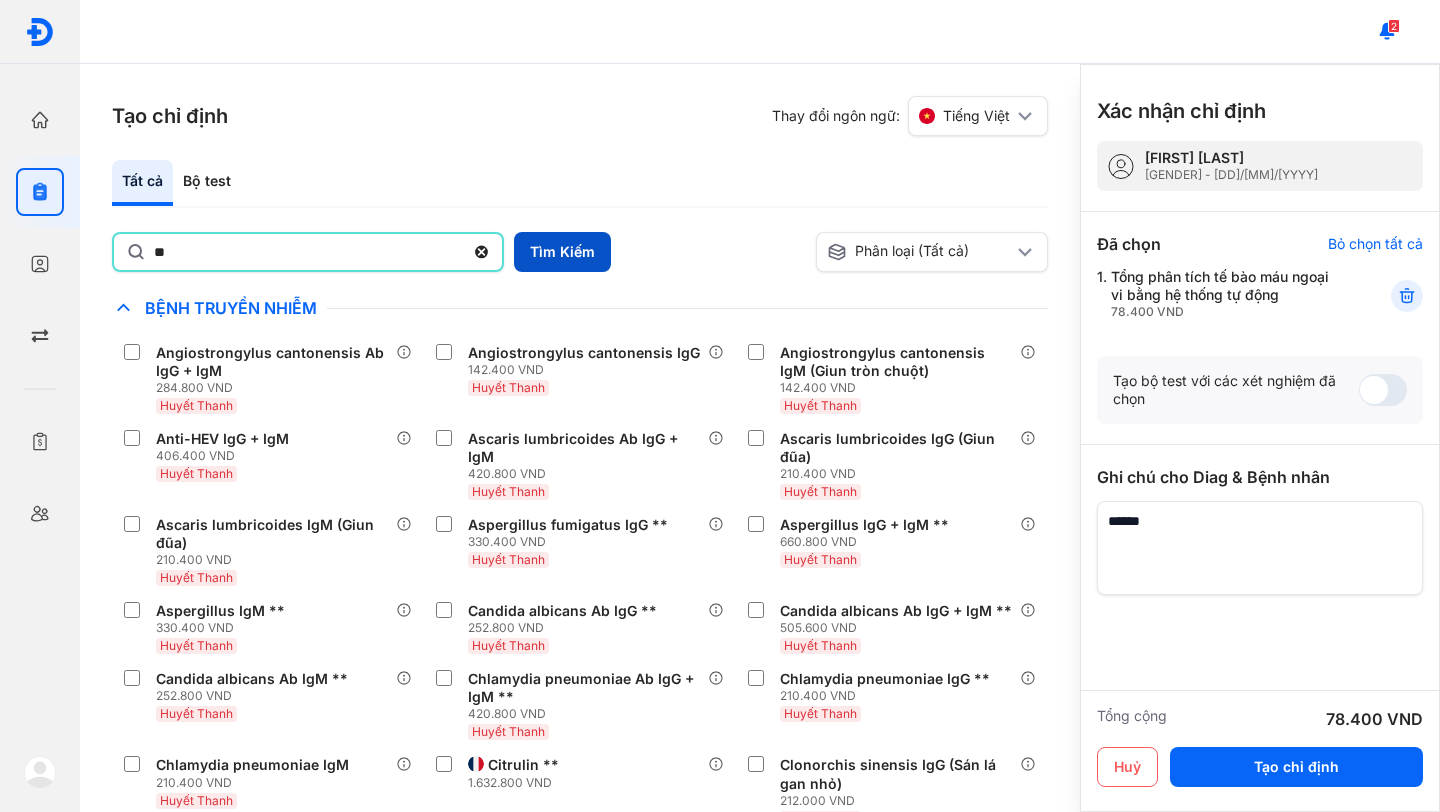 type on "**" 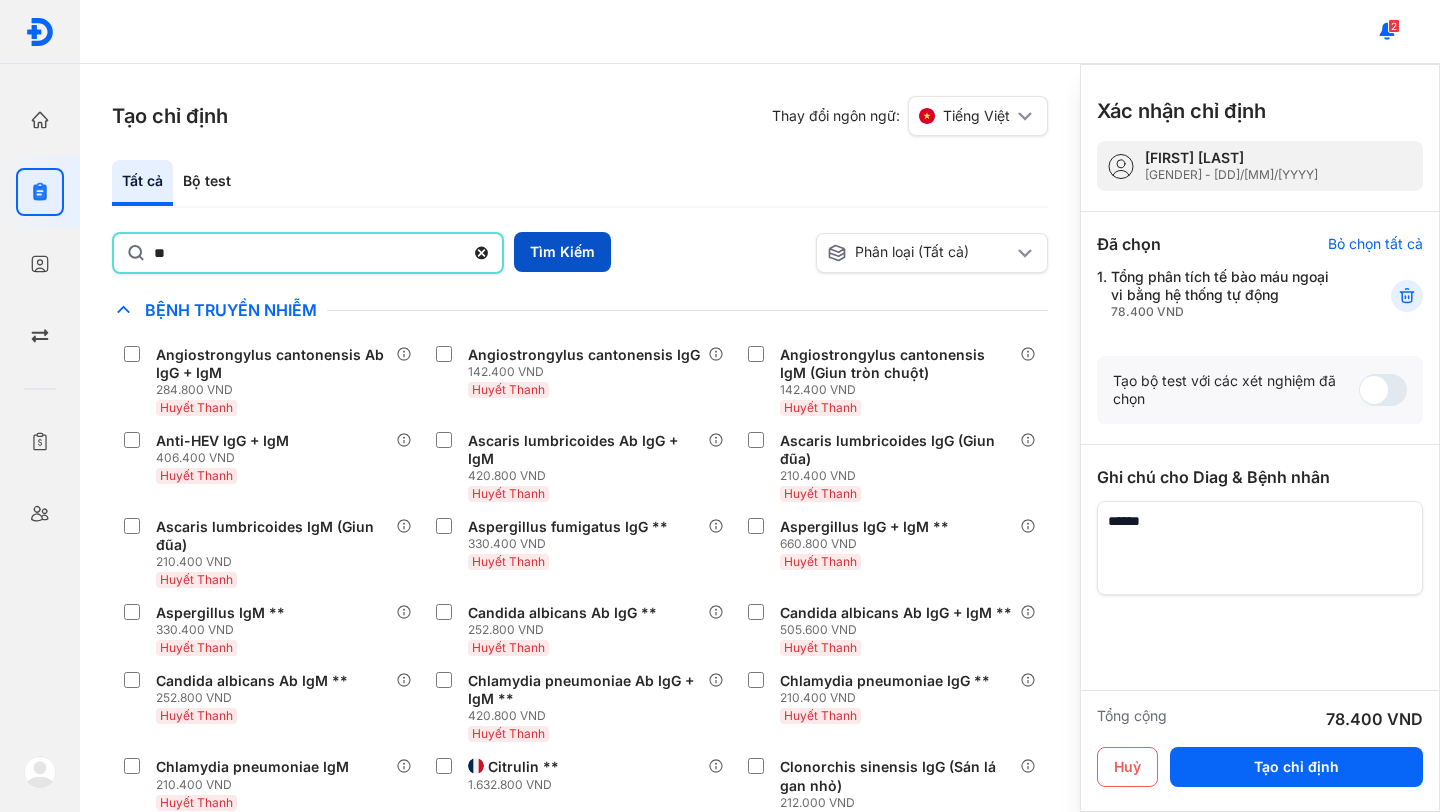 click on "Tìm Kiếm" at bounding box center (562, 252) 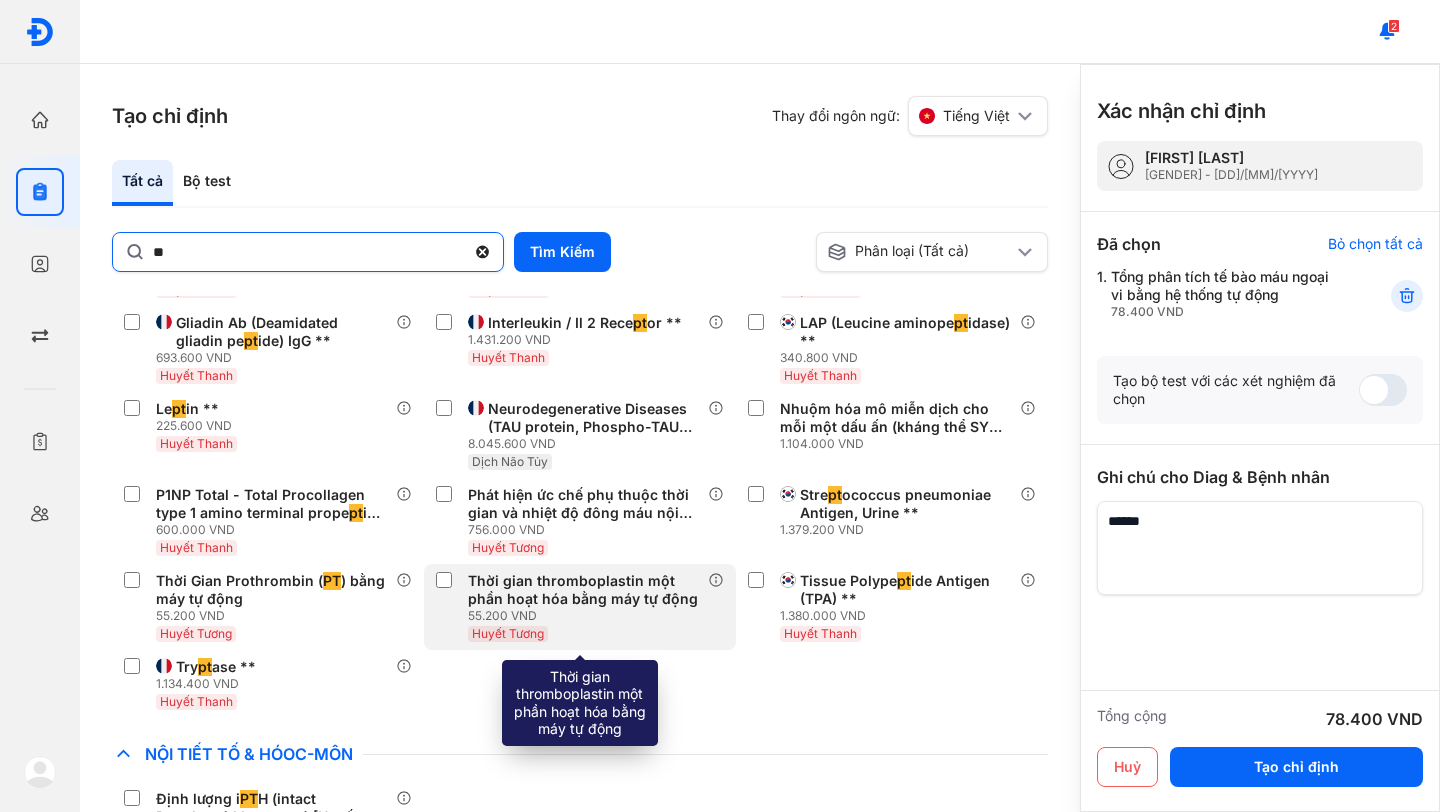 scroll, scrollTop: 1152, scrollLeft: 0, axis: vertical 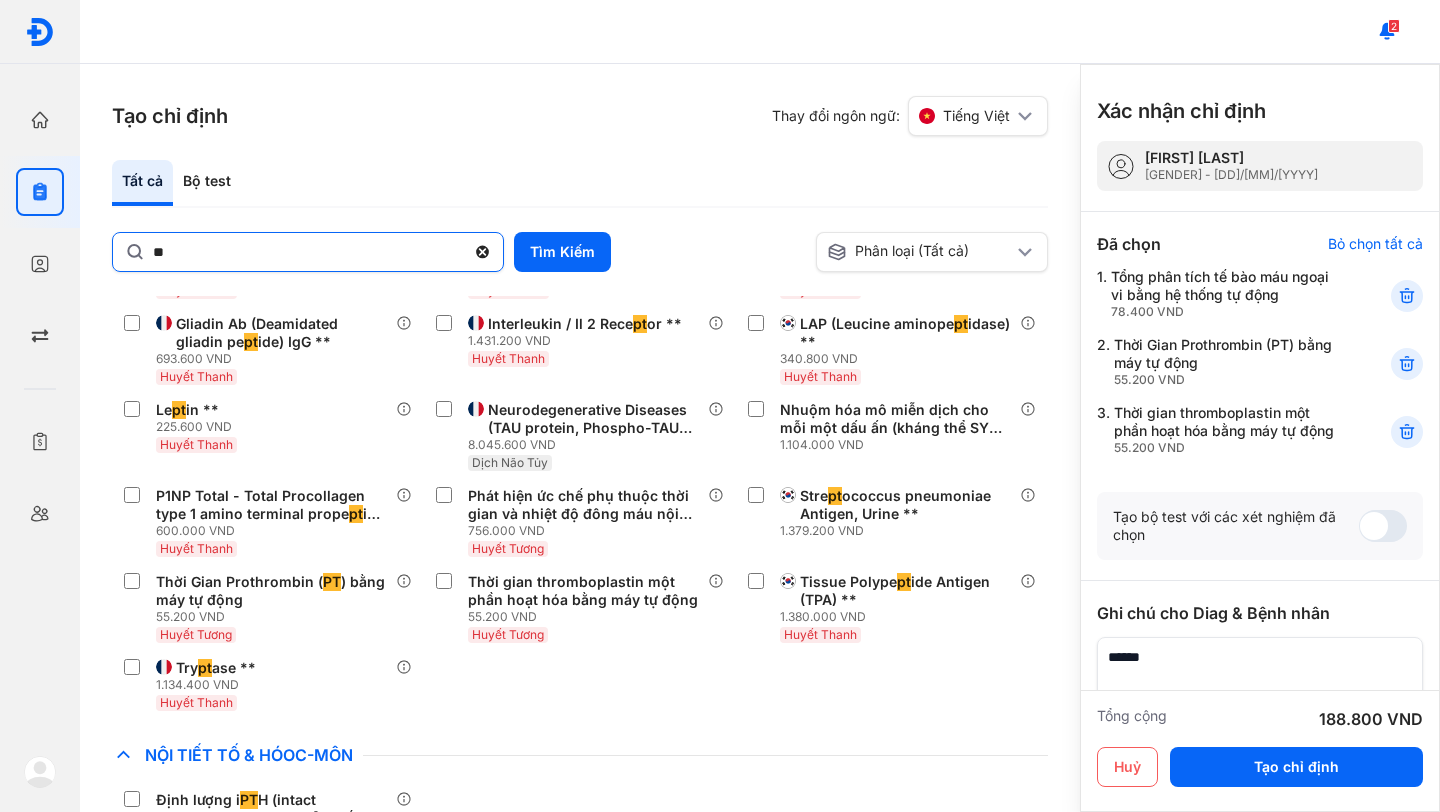 click 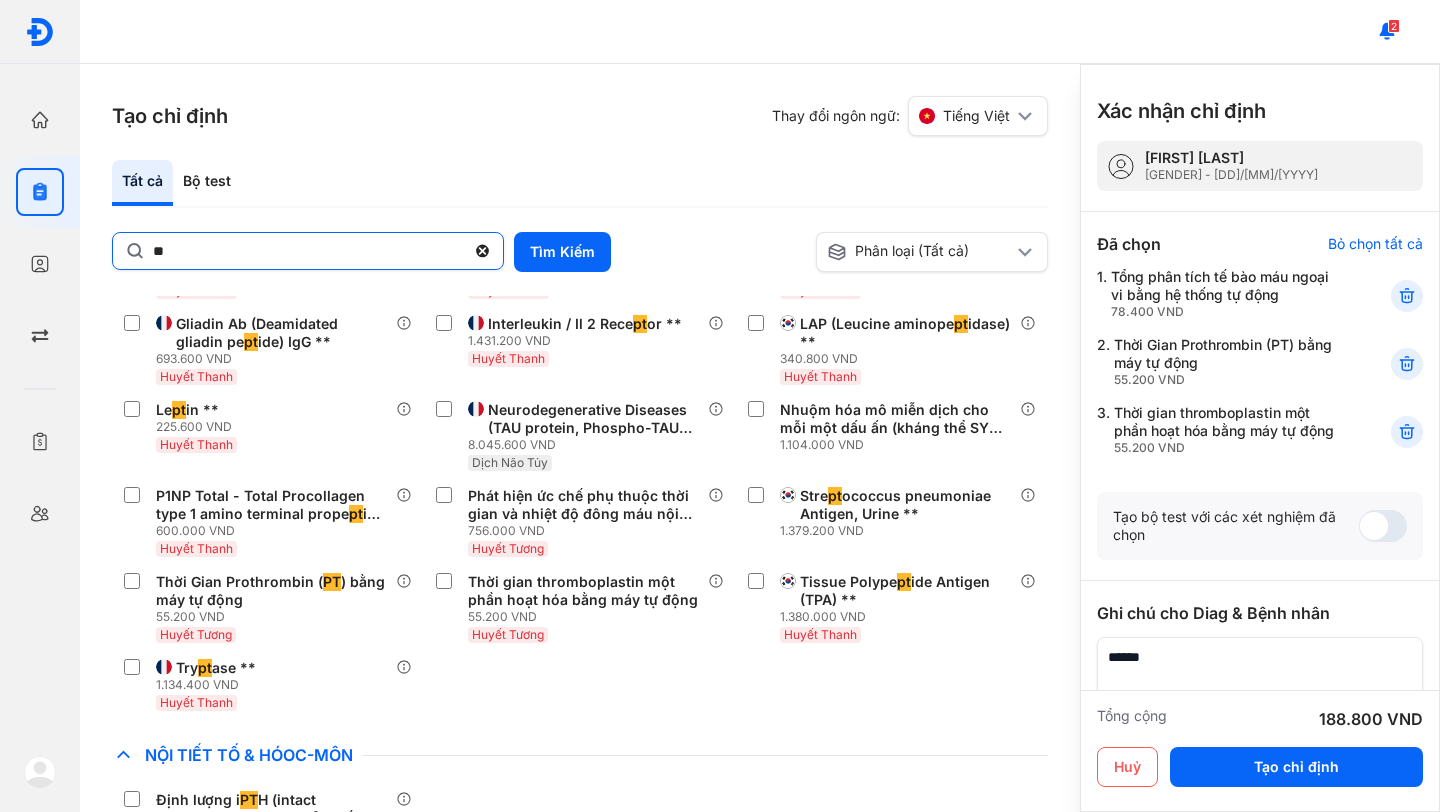 click on "**" 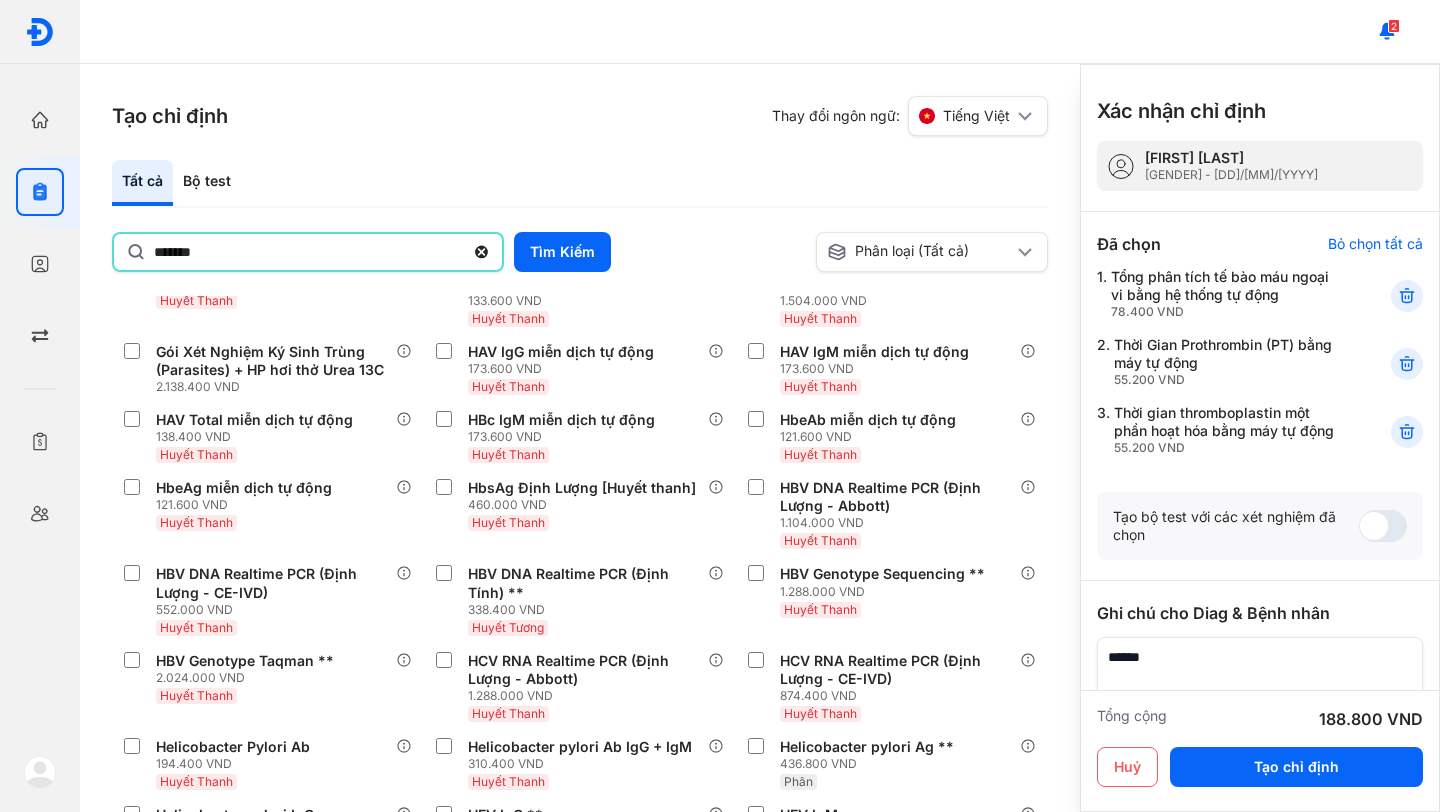 type on "*******" 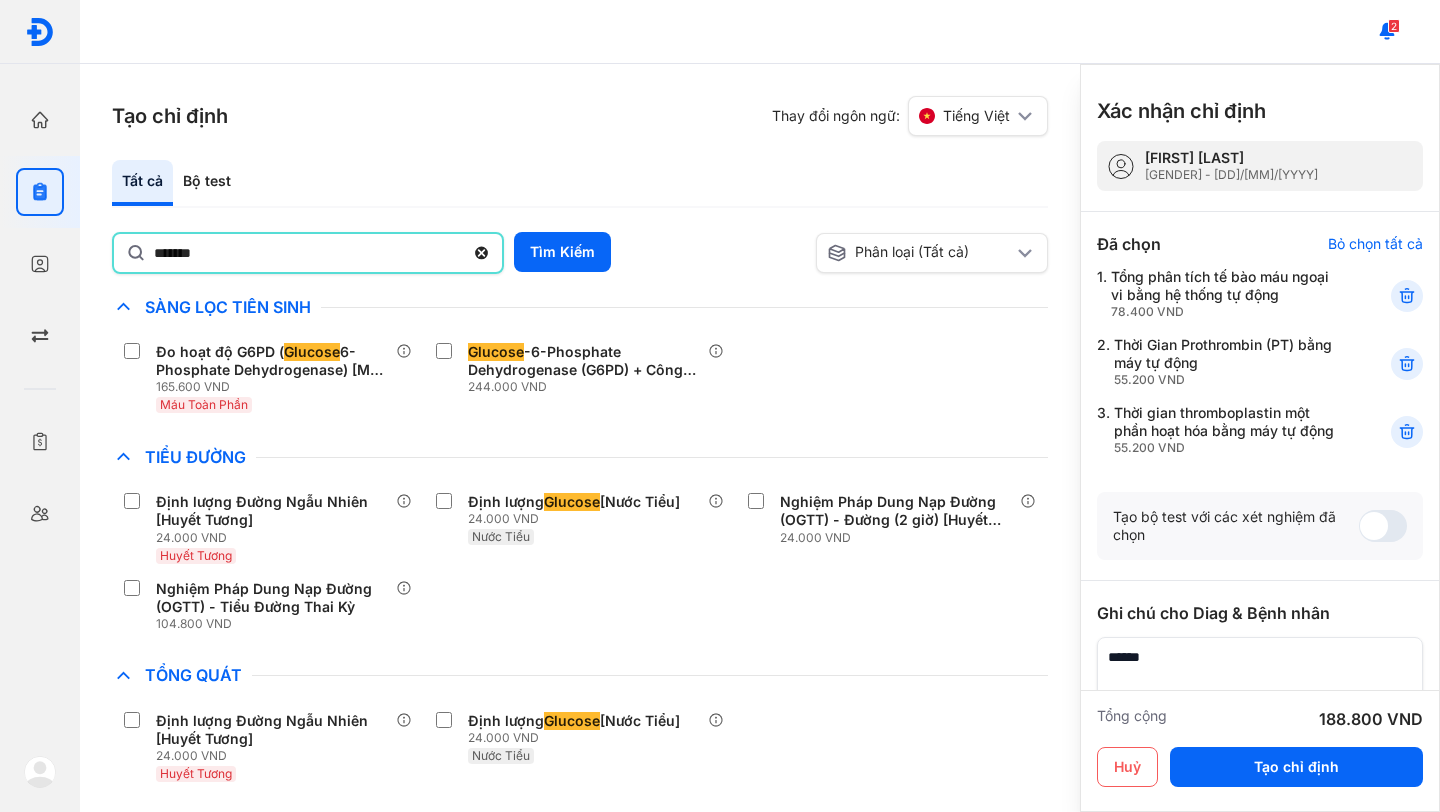 click 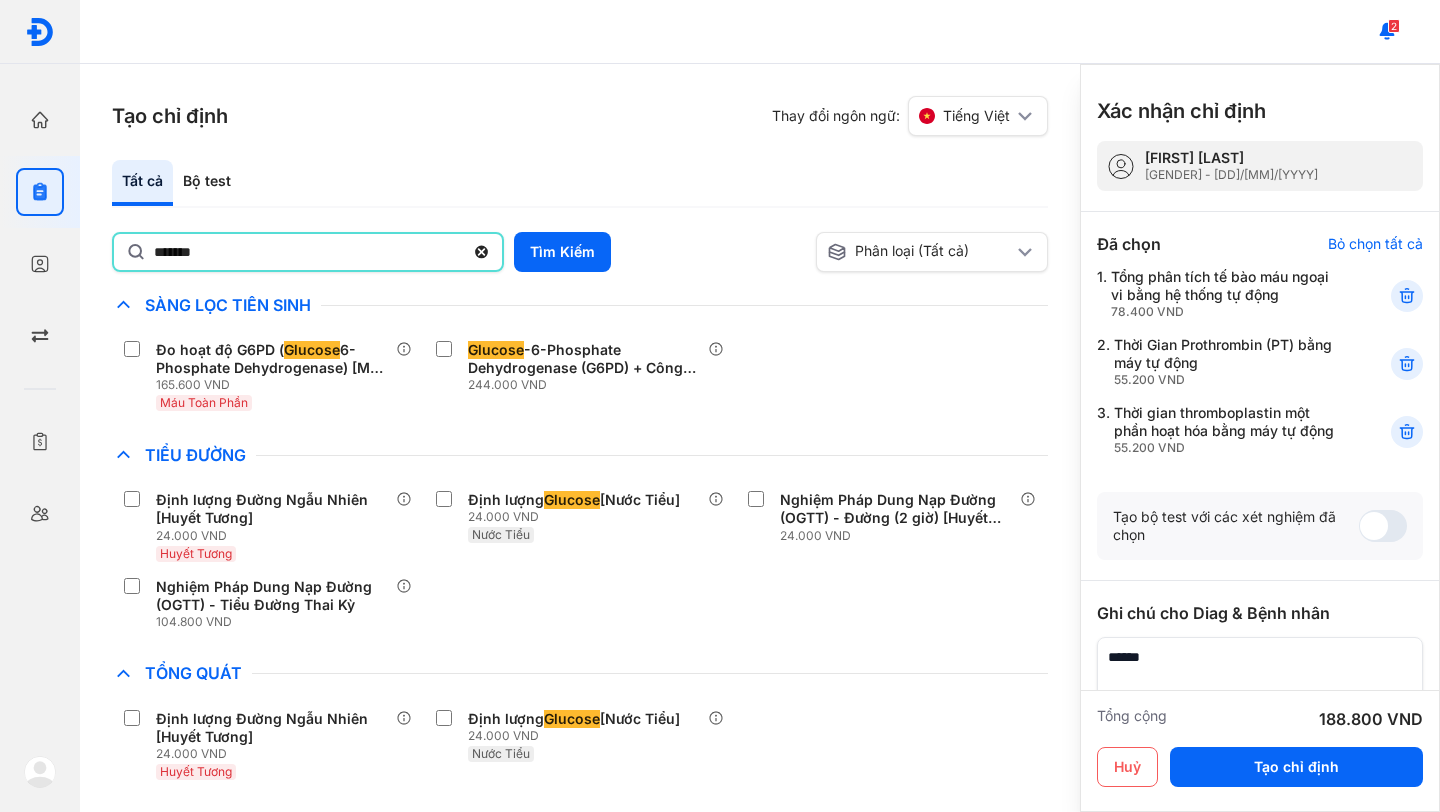 click on "*******" 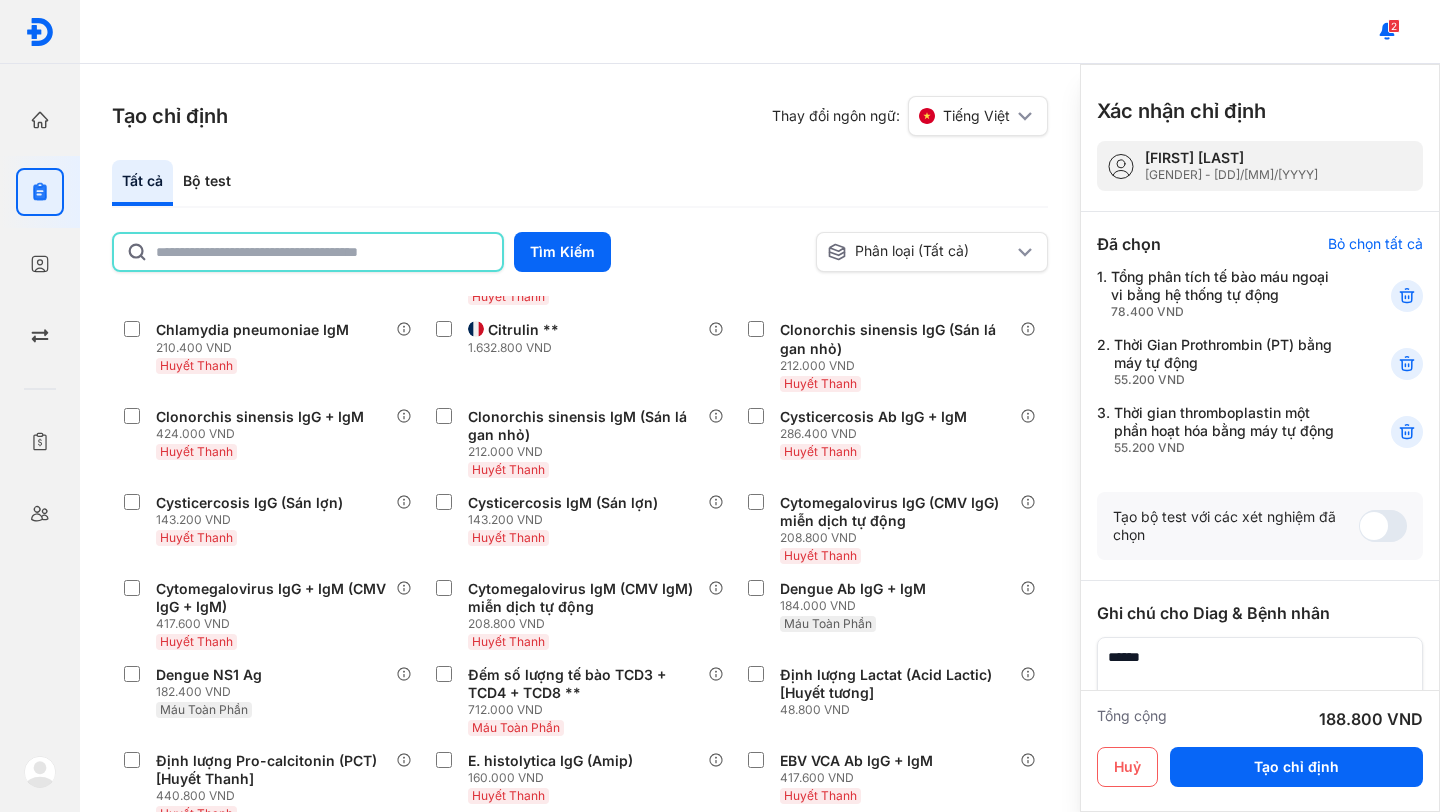 scroll, scrollTop: 1152, scrollLeft: 0, axis: vertical 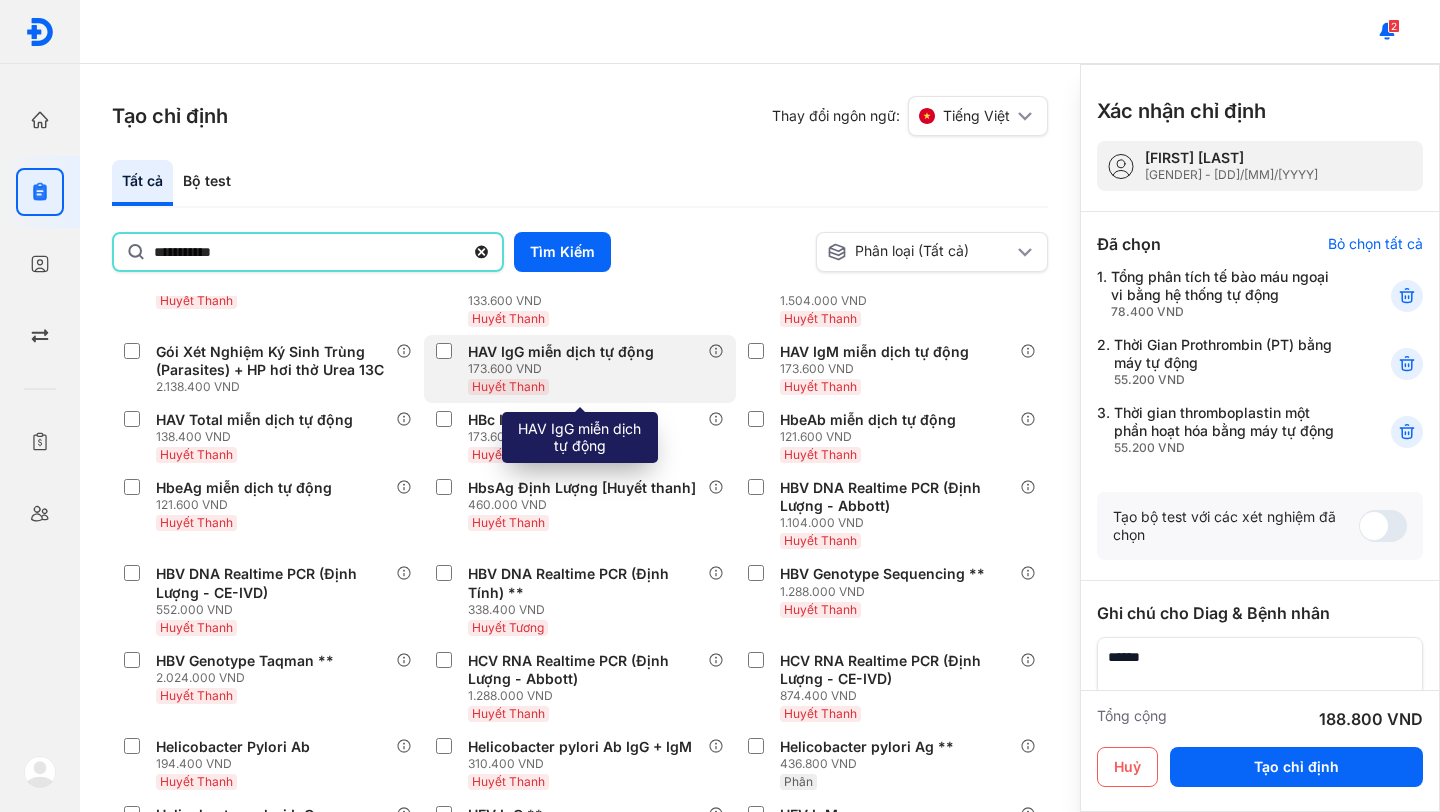type on "**********" 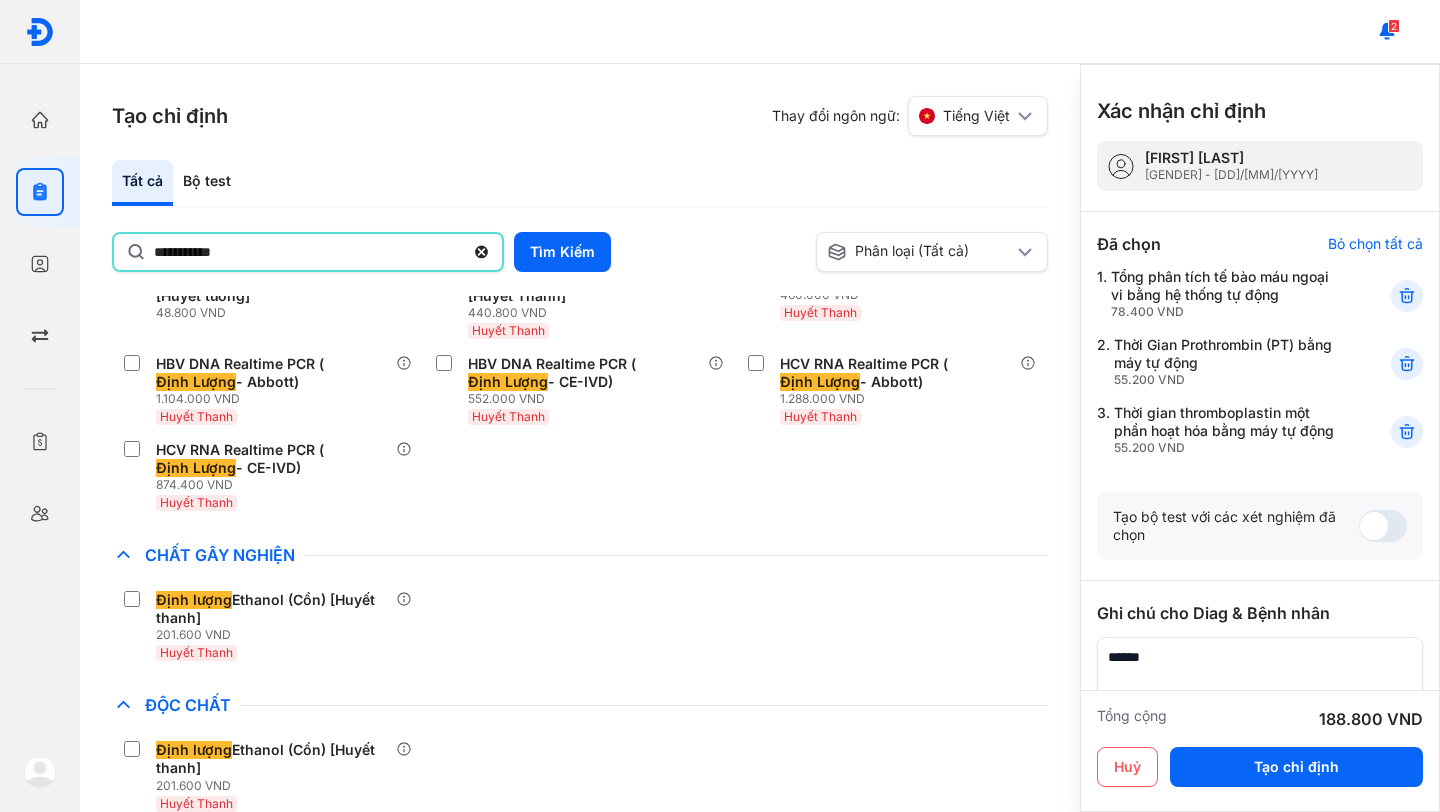 scroll, scrollTop: 0, scrollLeft: 0, axis: both 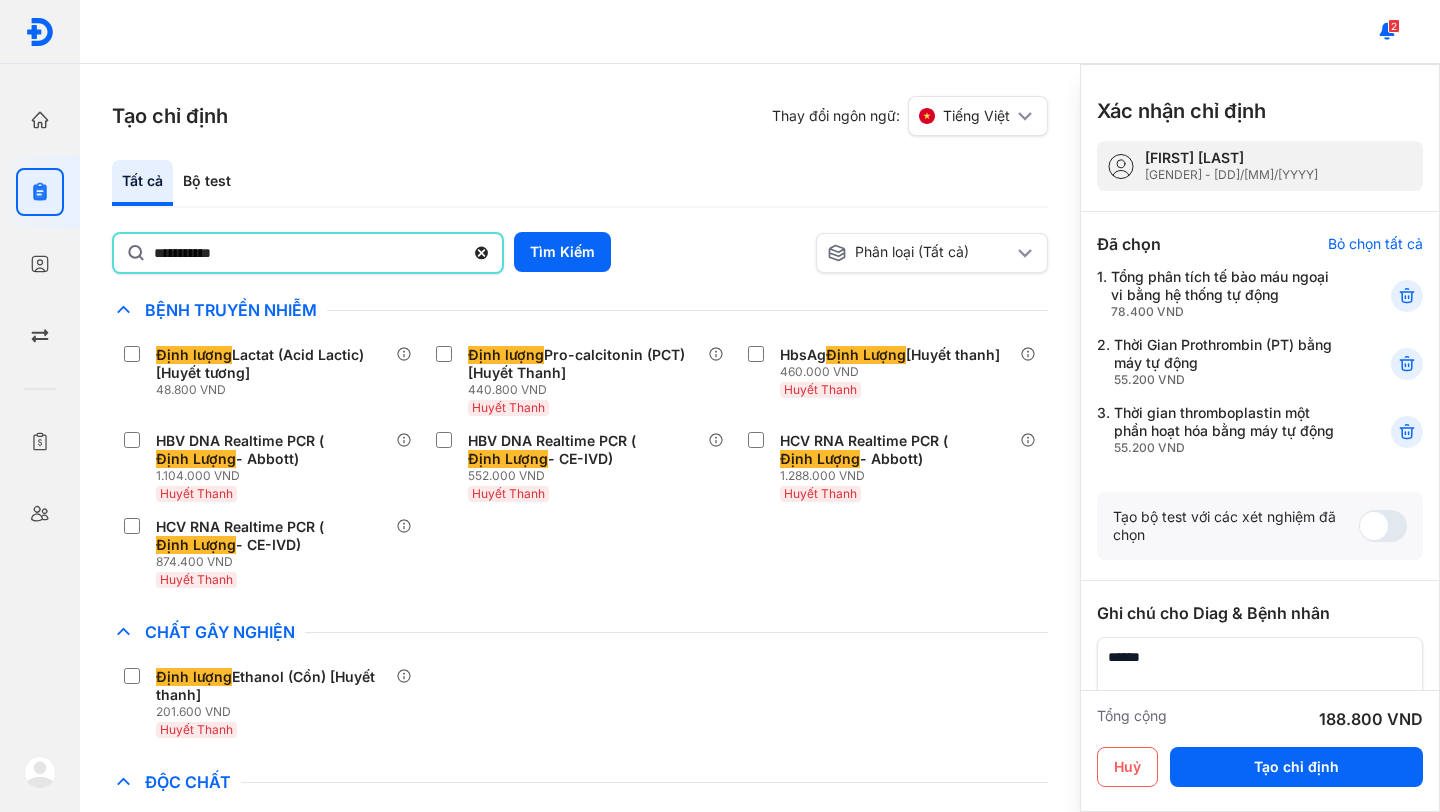 click 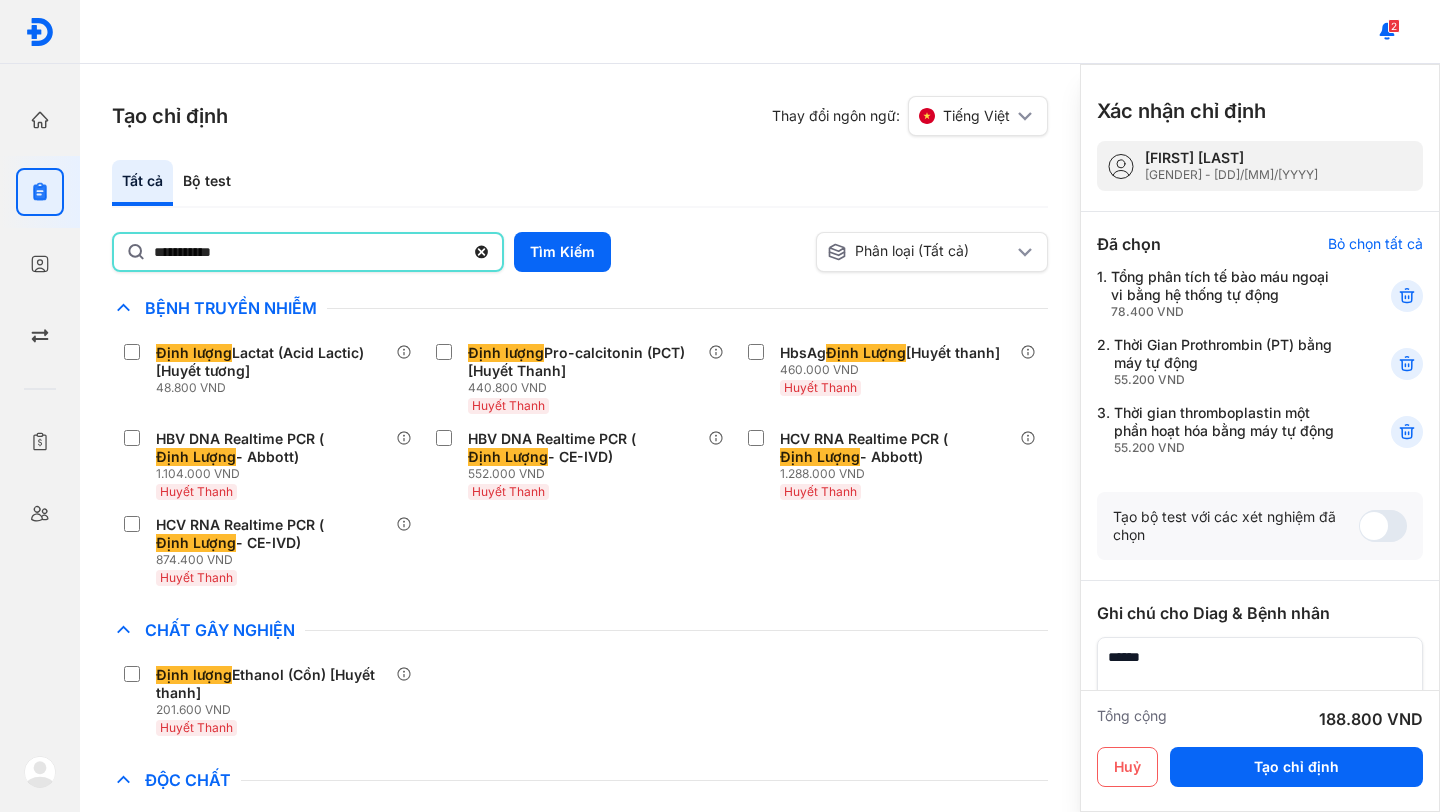 click on "**********" 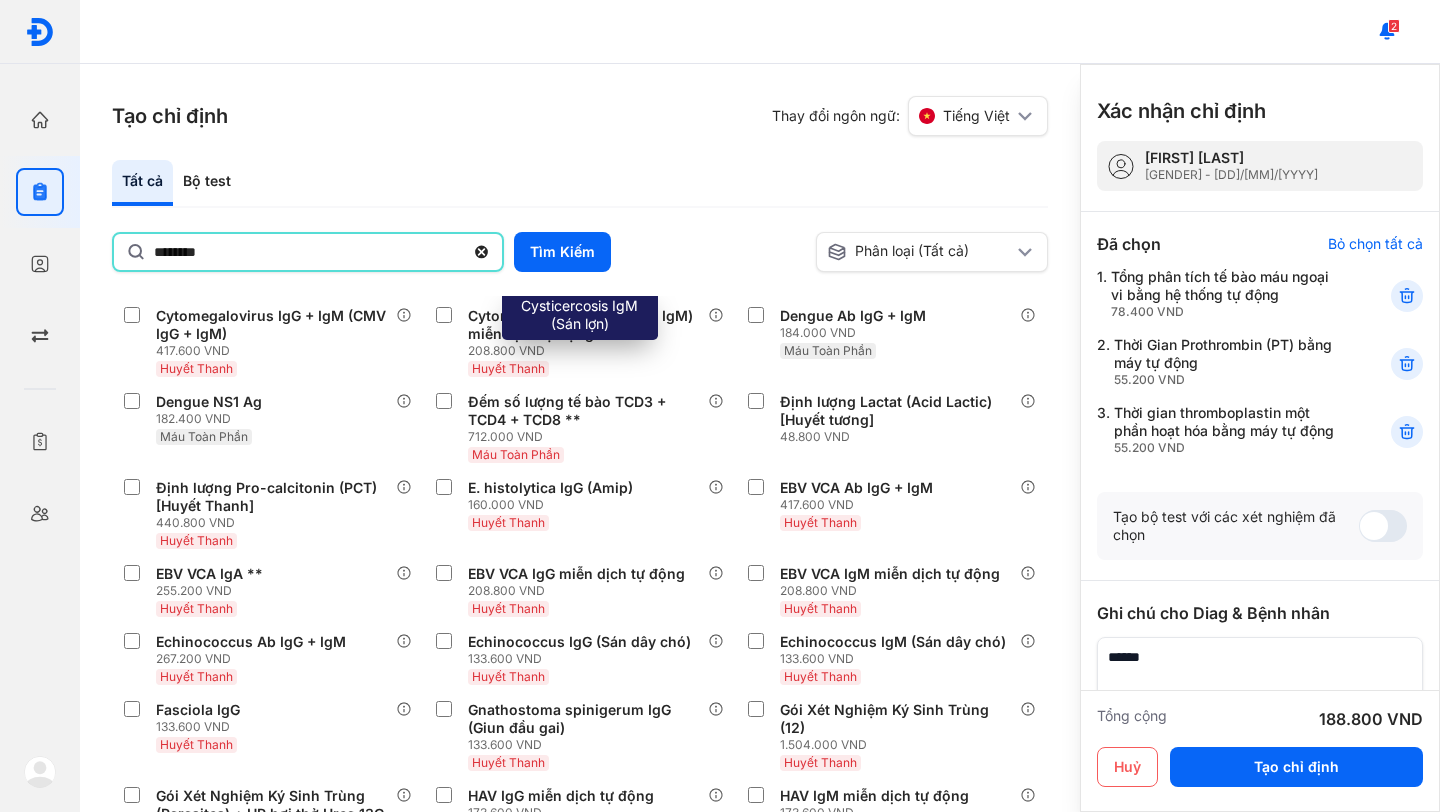 scroll, scrollTop: 769, scrollLeft: 0, axis: vertical 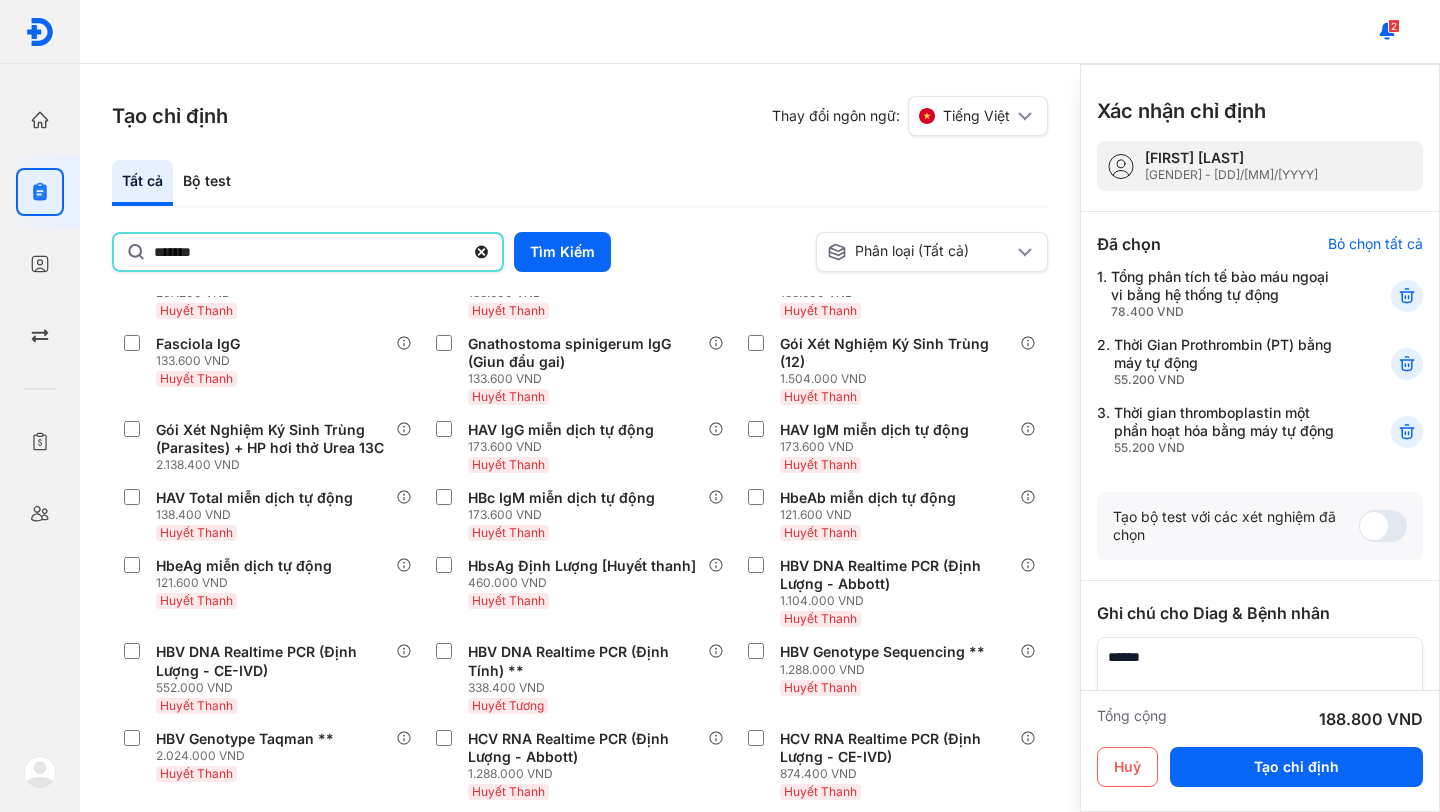 click on "*******" 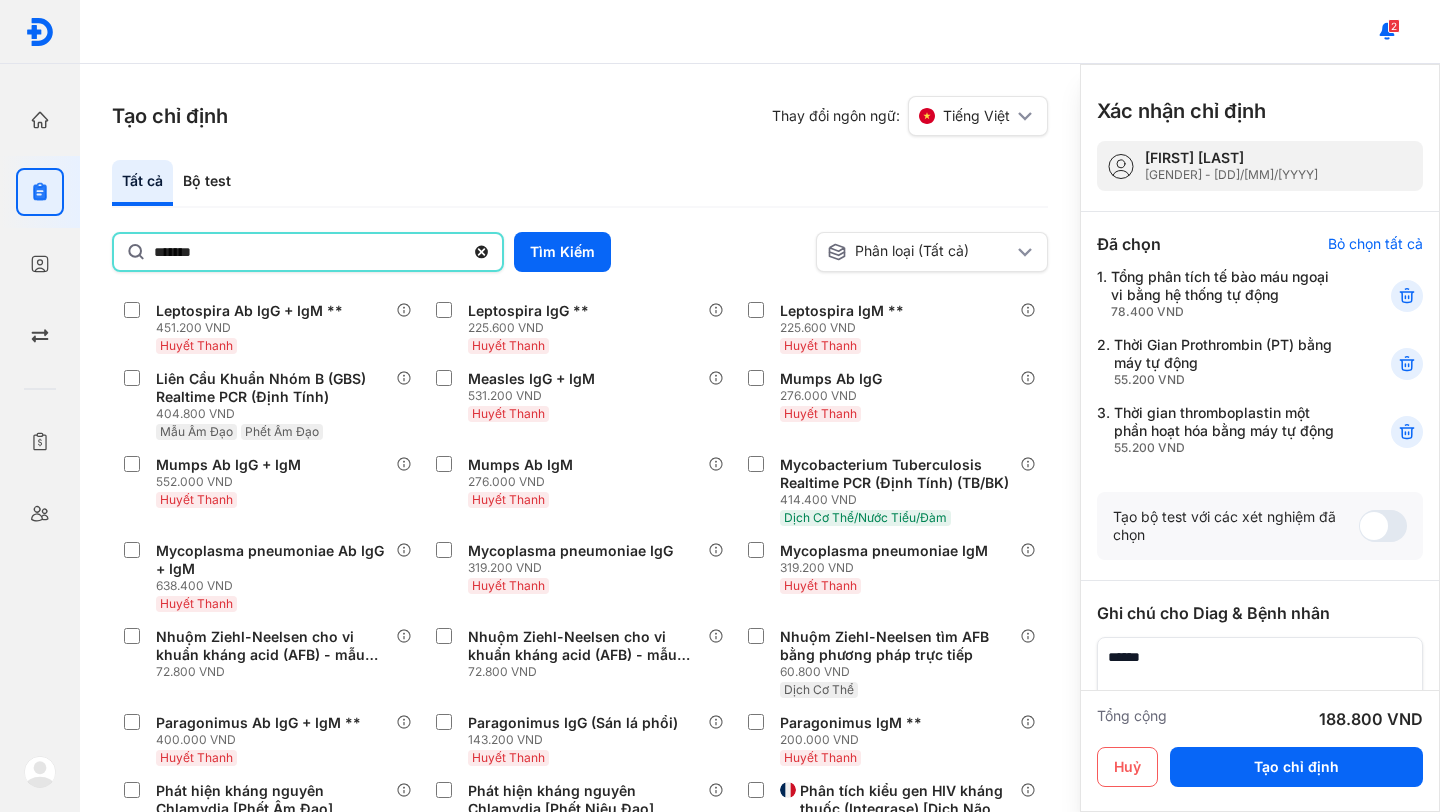scroll, scrollTop: 1997, scrollLeft: 0, axis: vertical 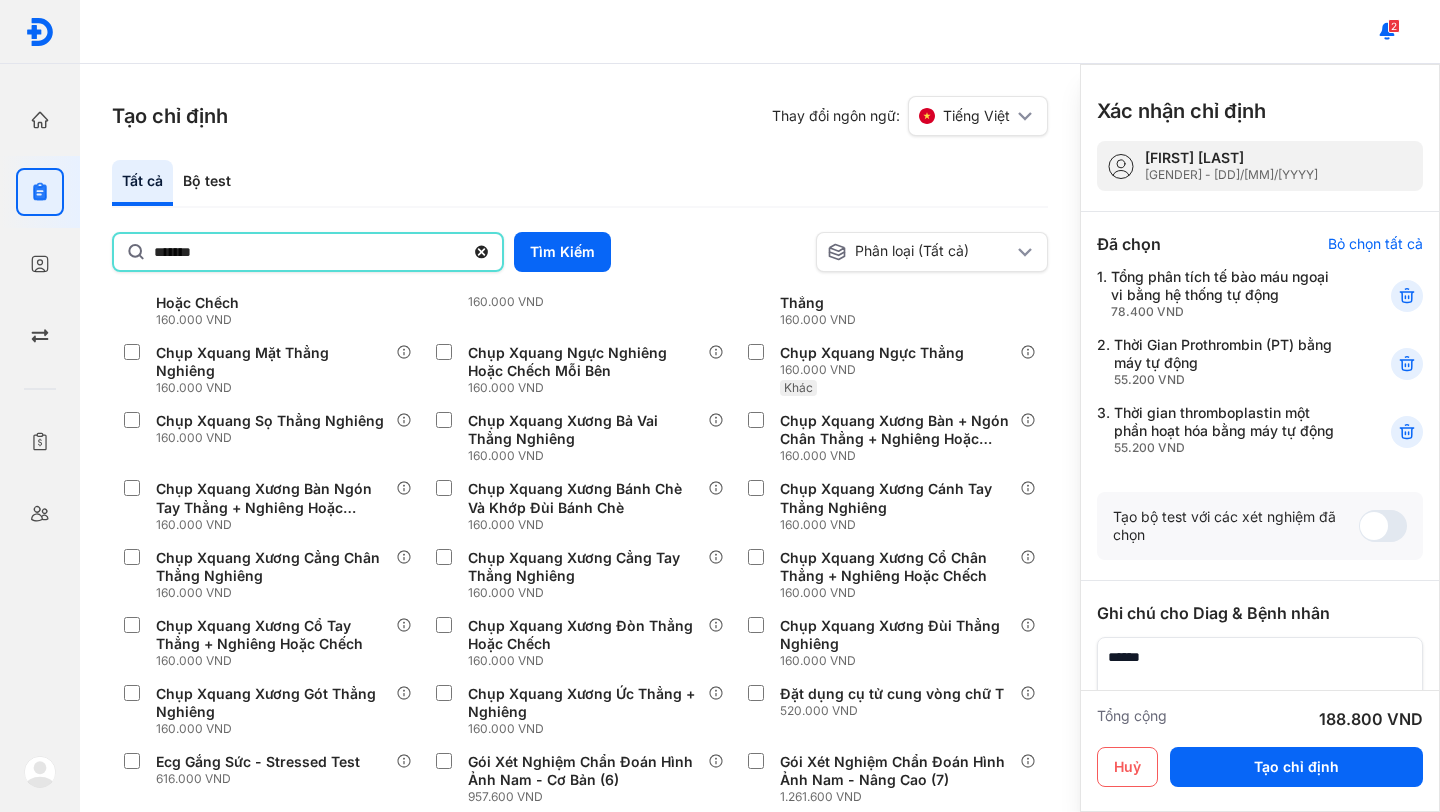 click on "*******" 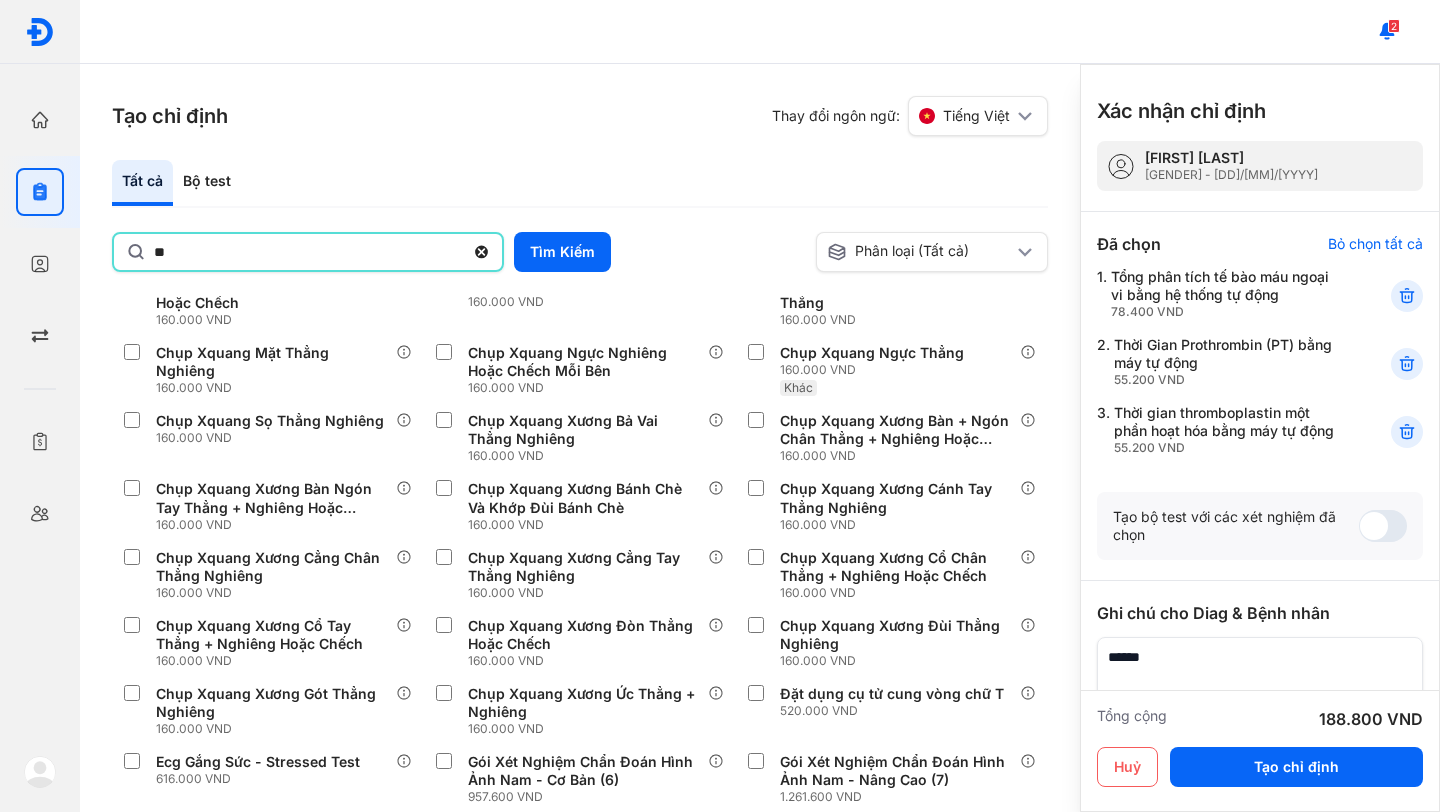 type on "*" 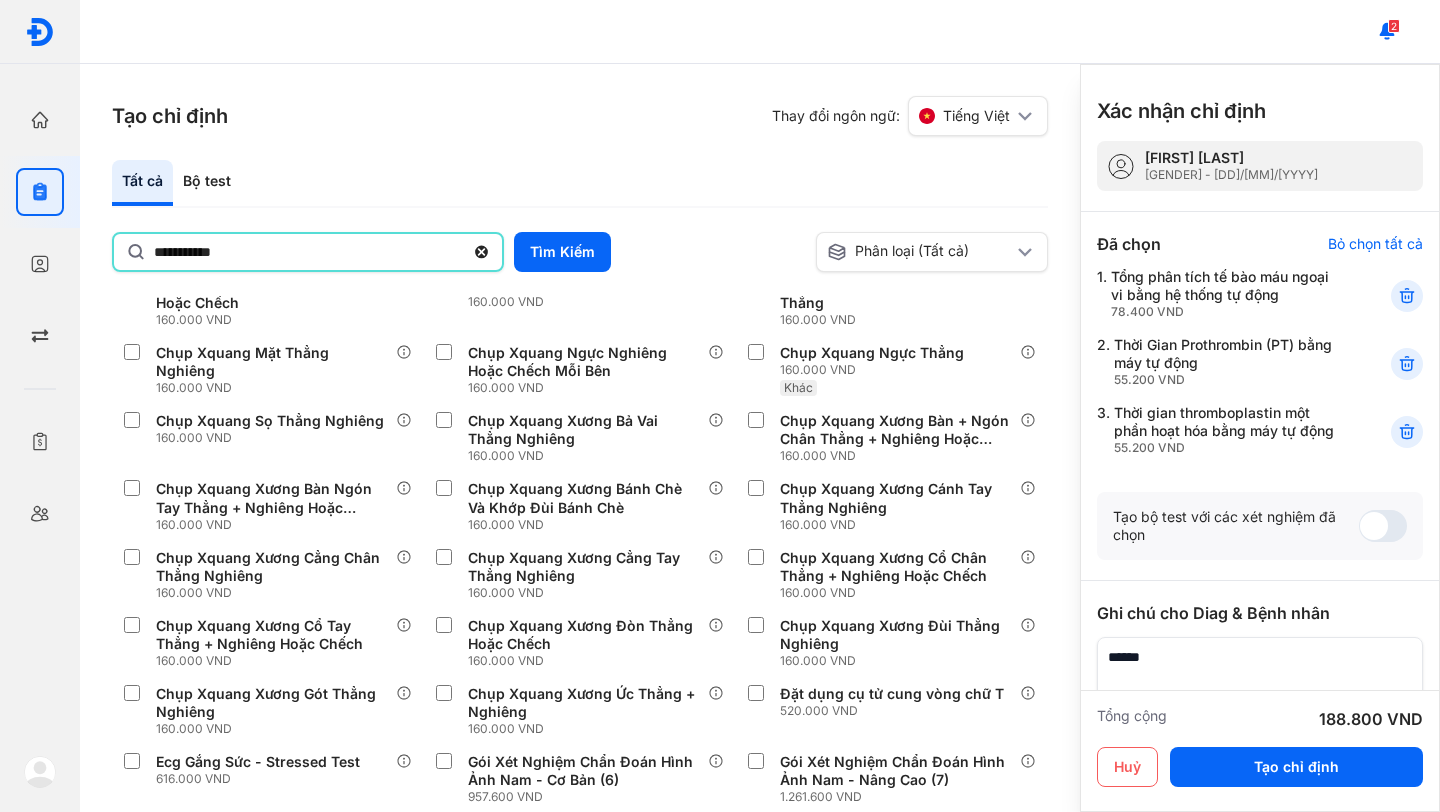 type on "**********" 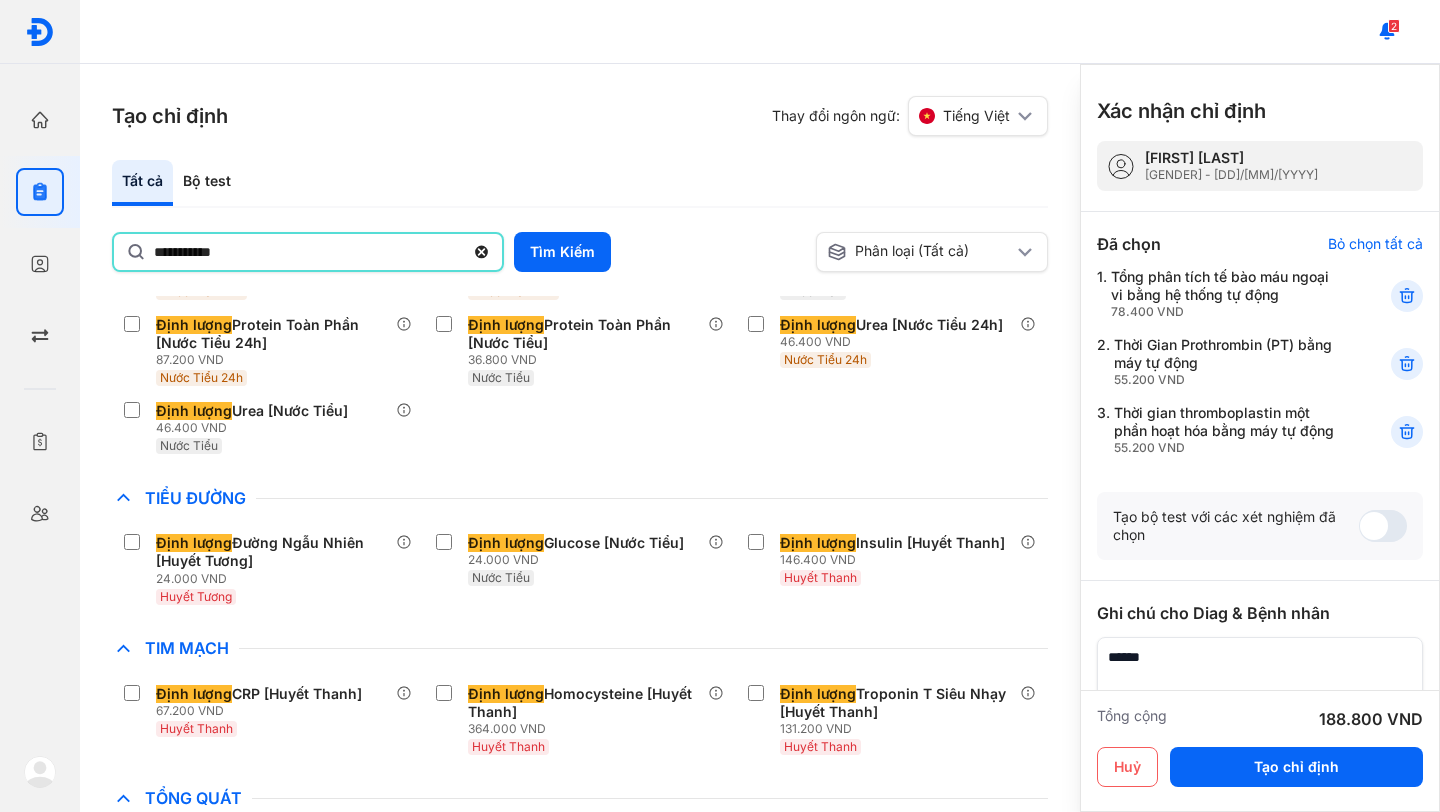 scroll, scrollTop: 3644, scrollLeft: 0, axis: vertical 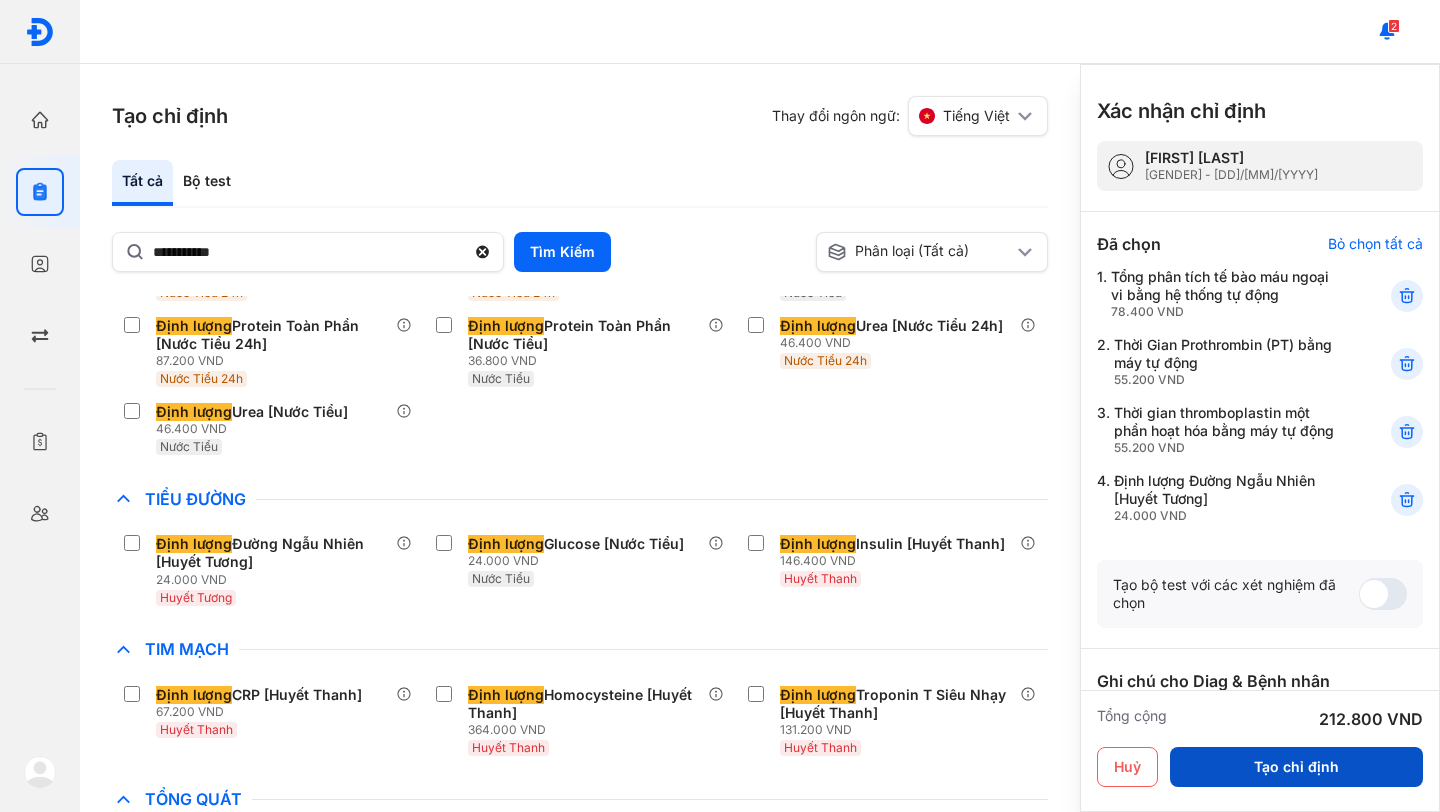 click on "Tạo chỉ định" at bounding box center [1296, 767] 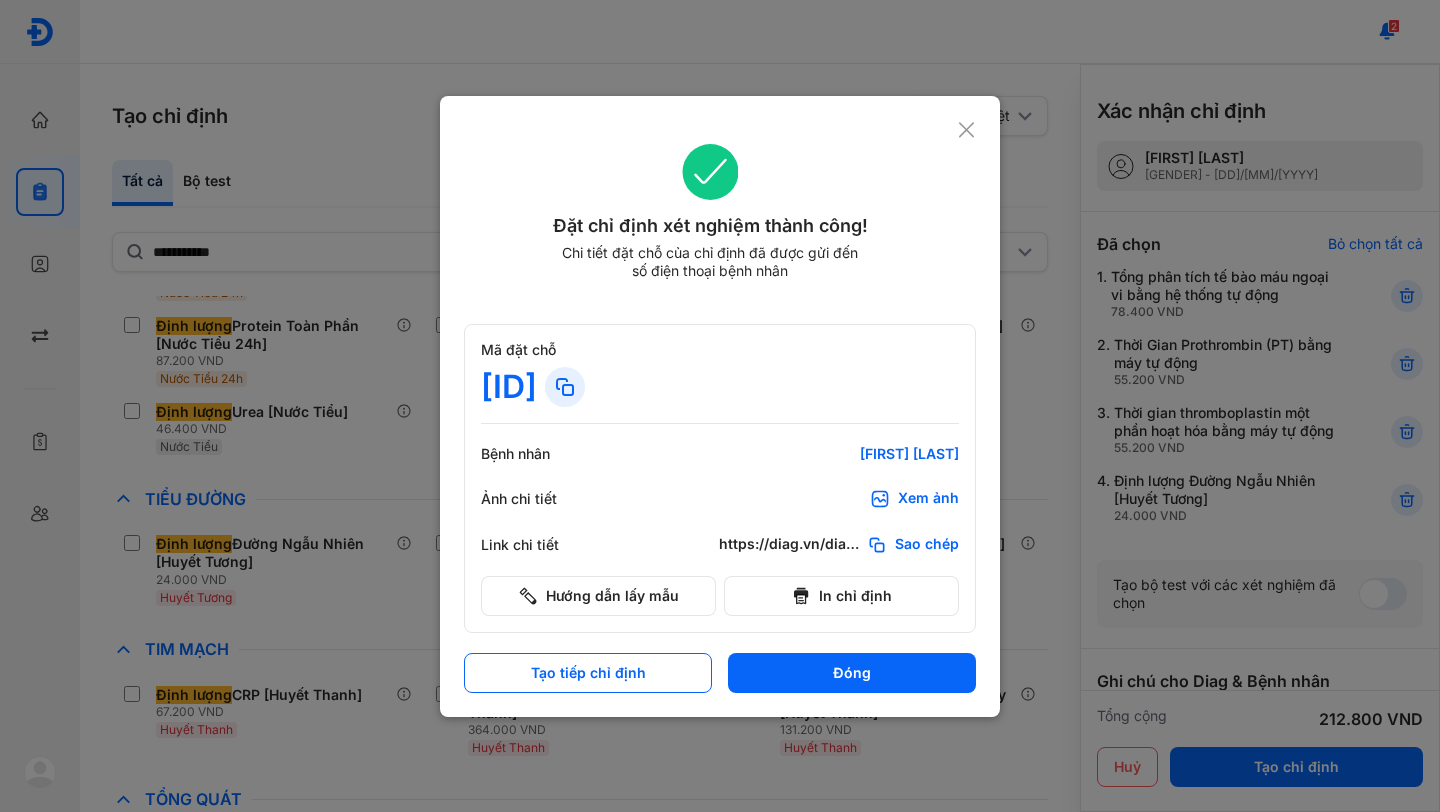 click on "Xem ảnh" at bounding box center [928, 499] 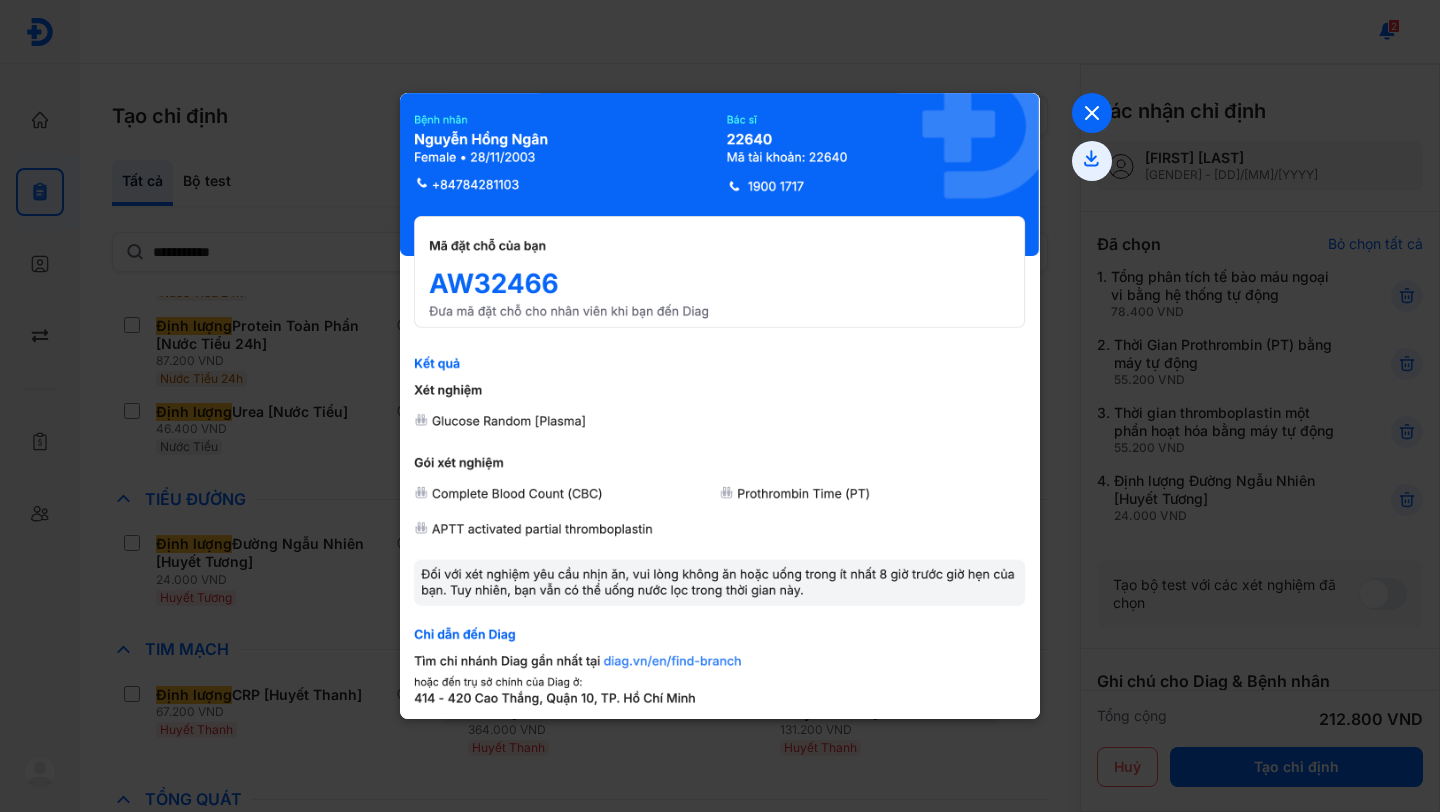 click 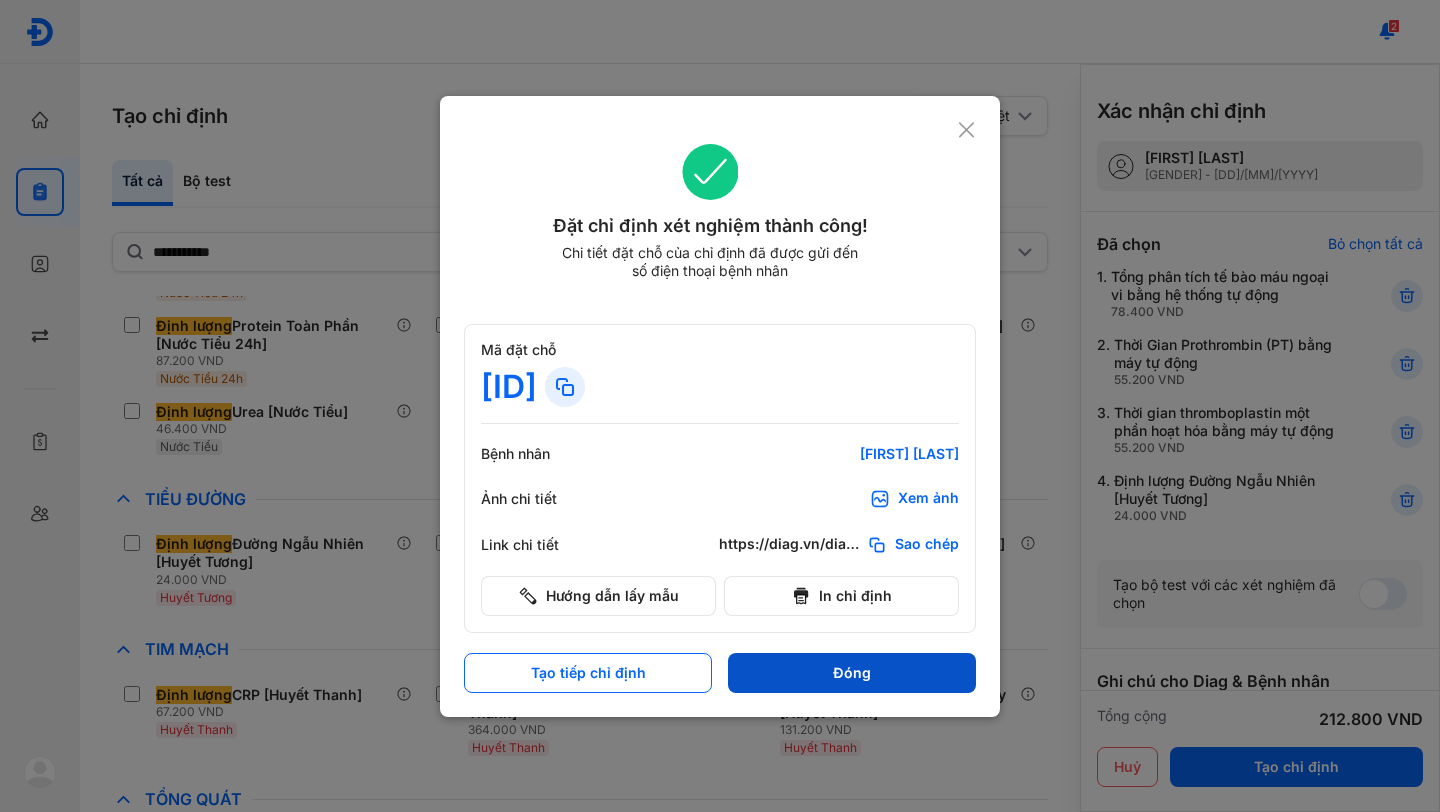 click on "Đóng" at bounding box center (852, 673) 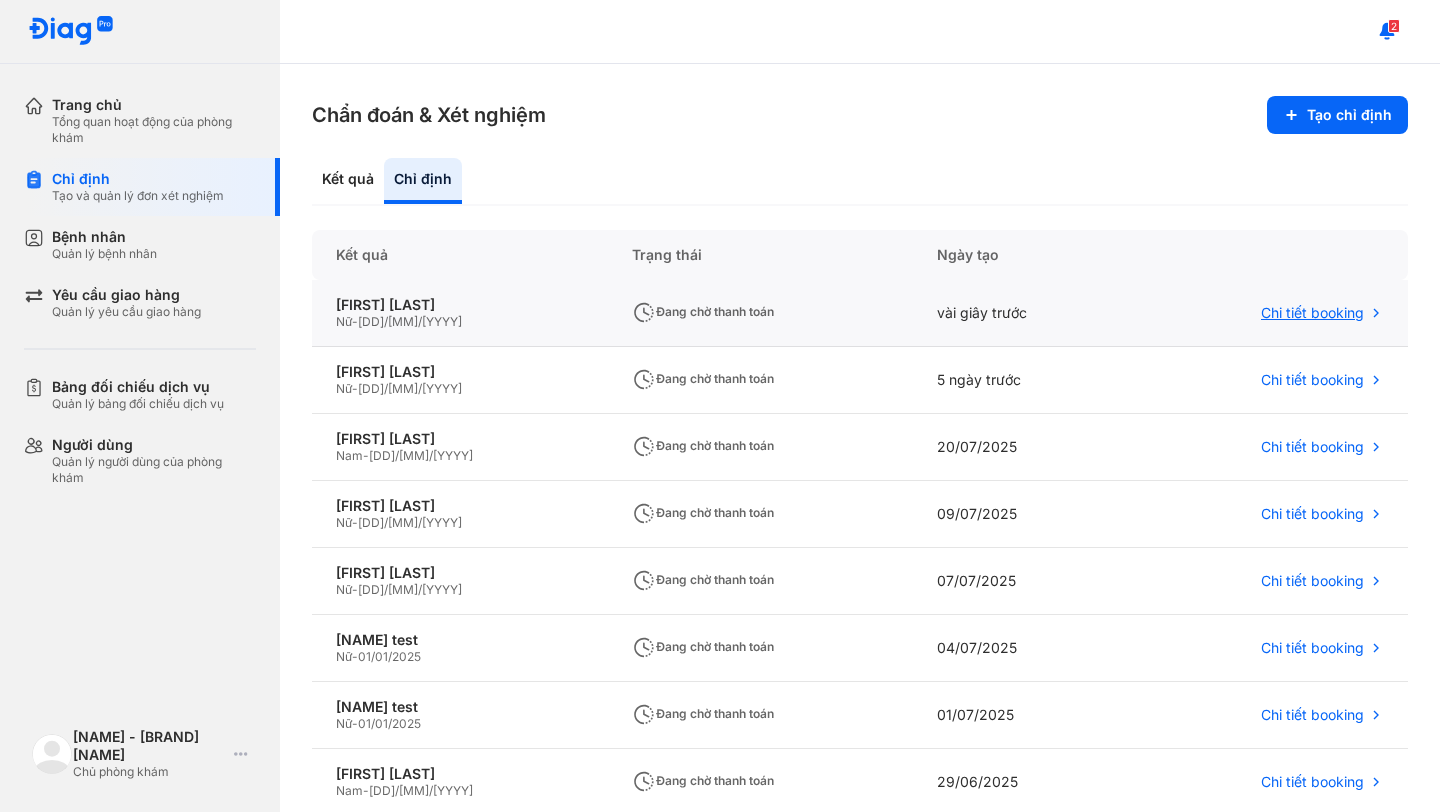 click on "Chi tiết booking" at bounding box center (1312, 313) 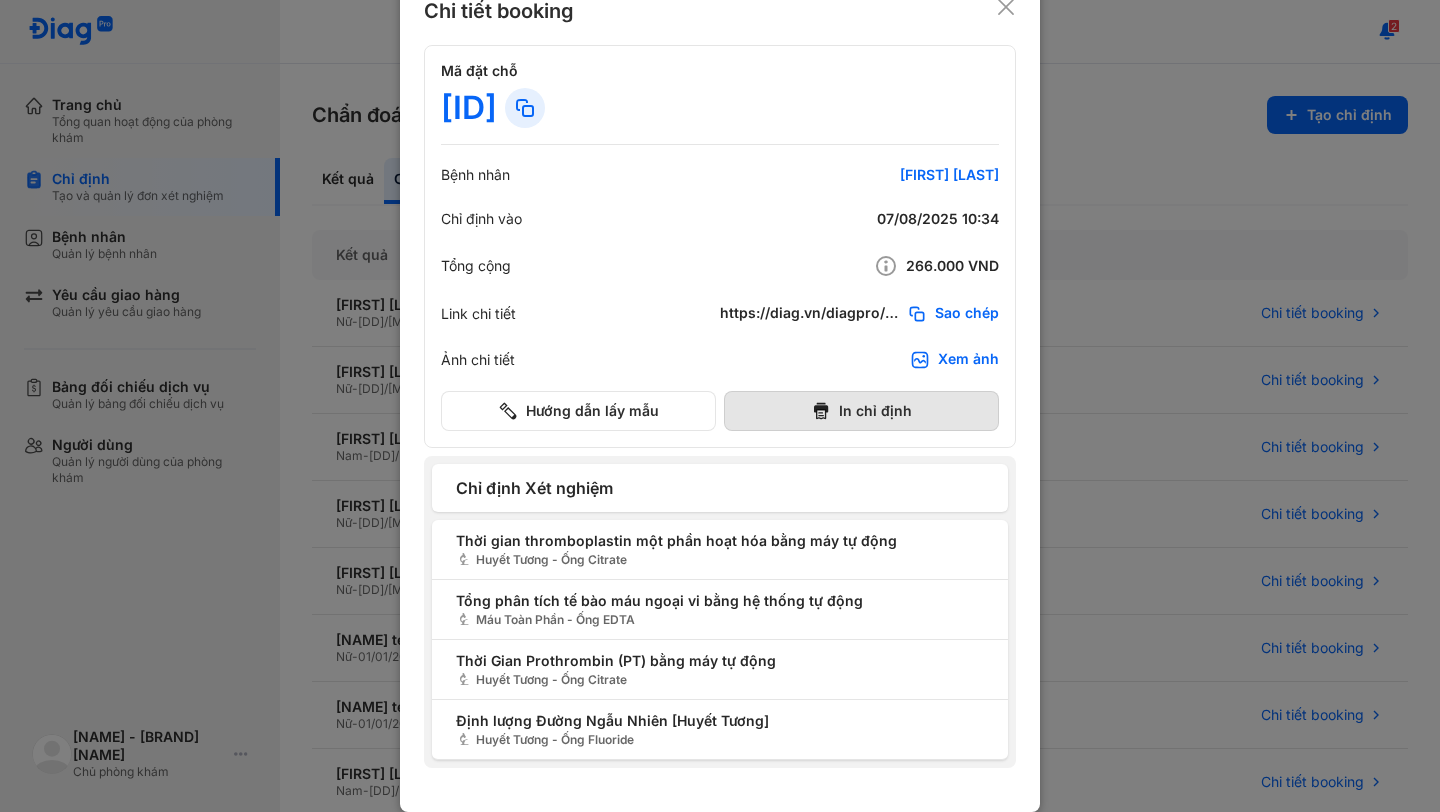 scroll, scrollTop: 0, scrollLeft: 0, axis: both 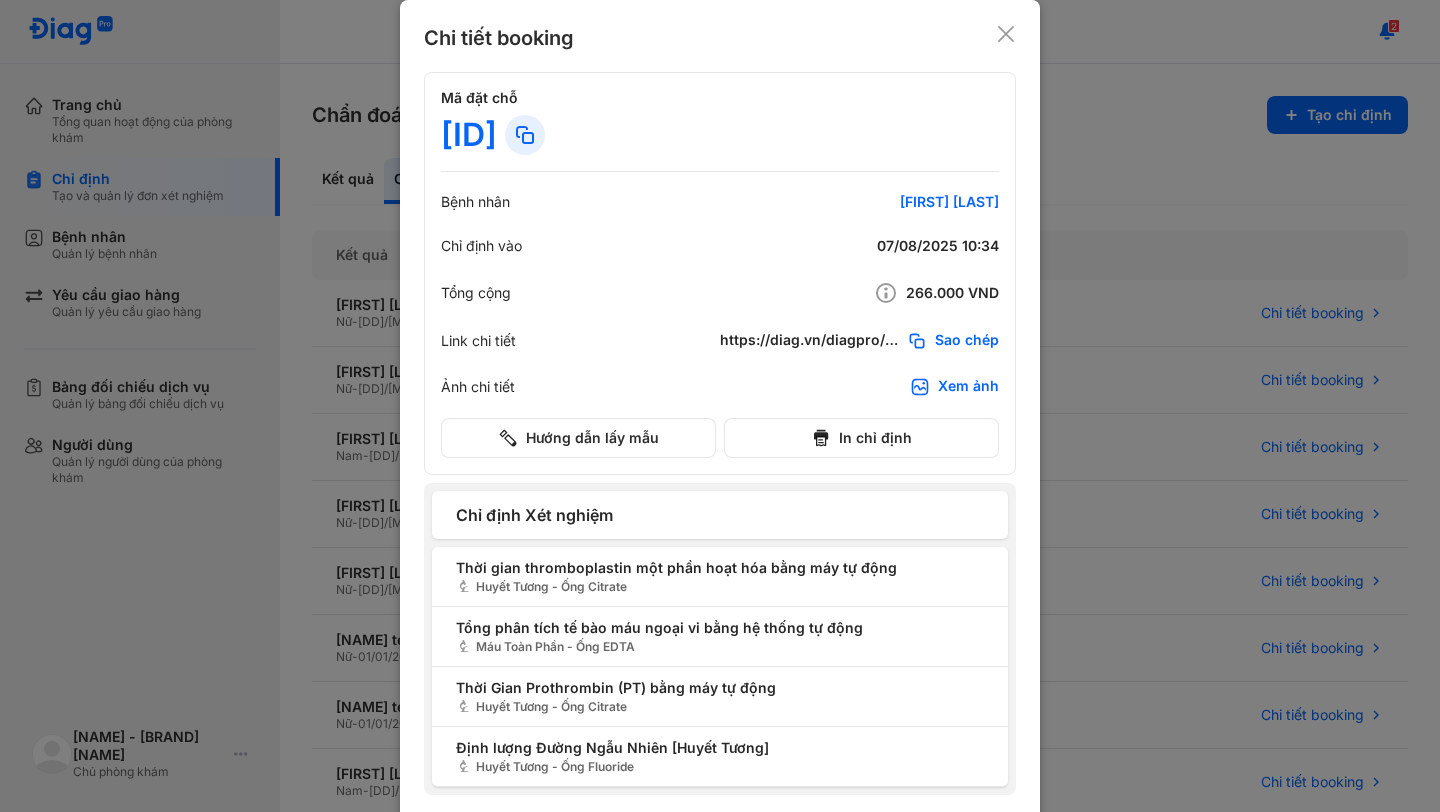 click on "Xem ảnh" at bounding box center [968, 387] 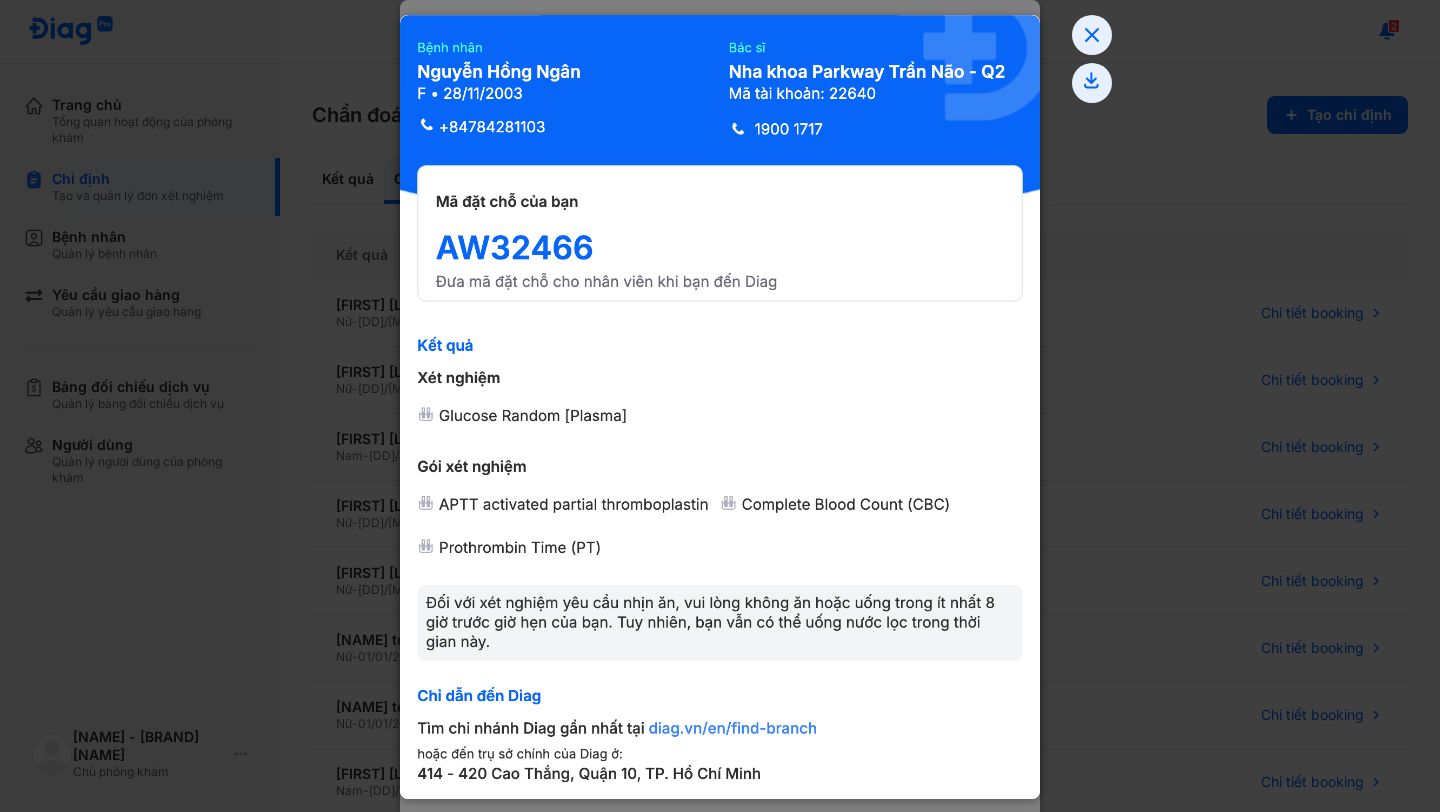 scroll, scrollTop: 0, scrollLeft: 0, axis: both 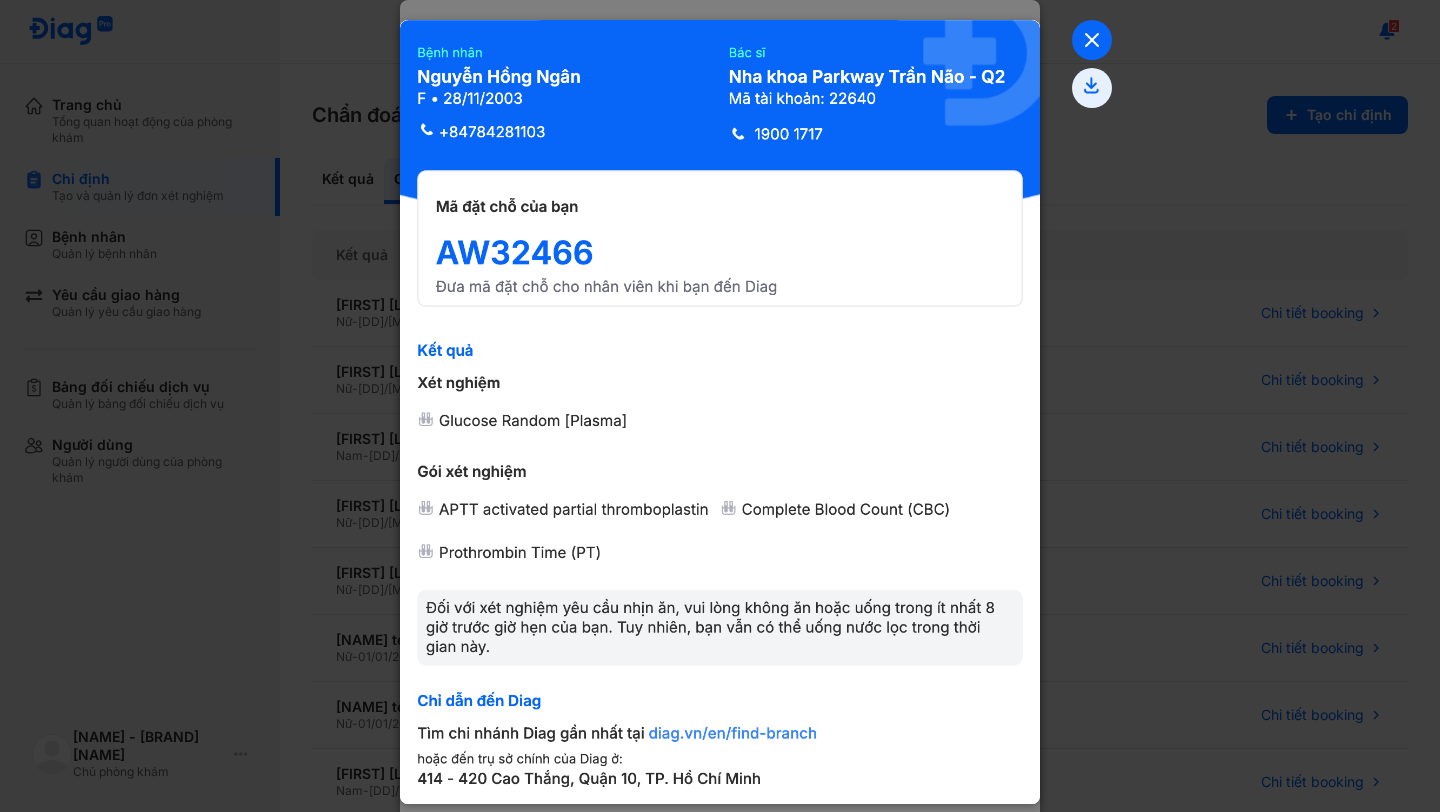 click 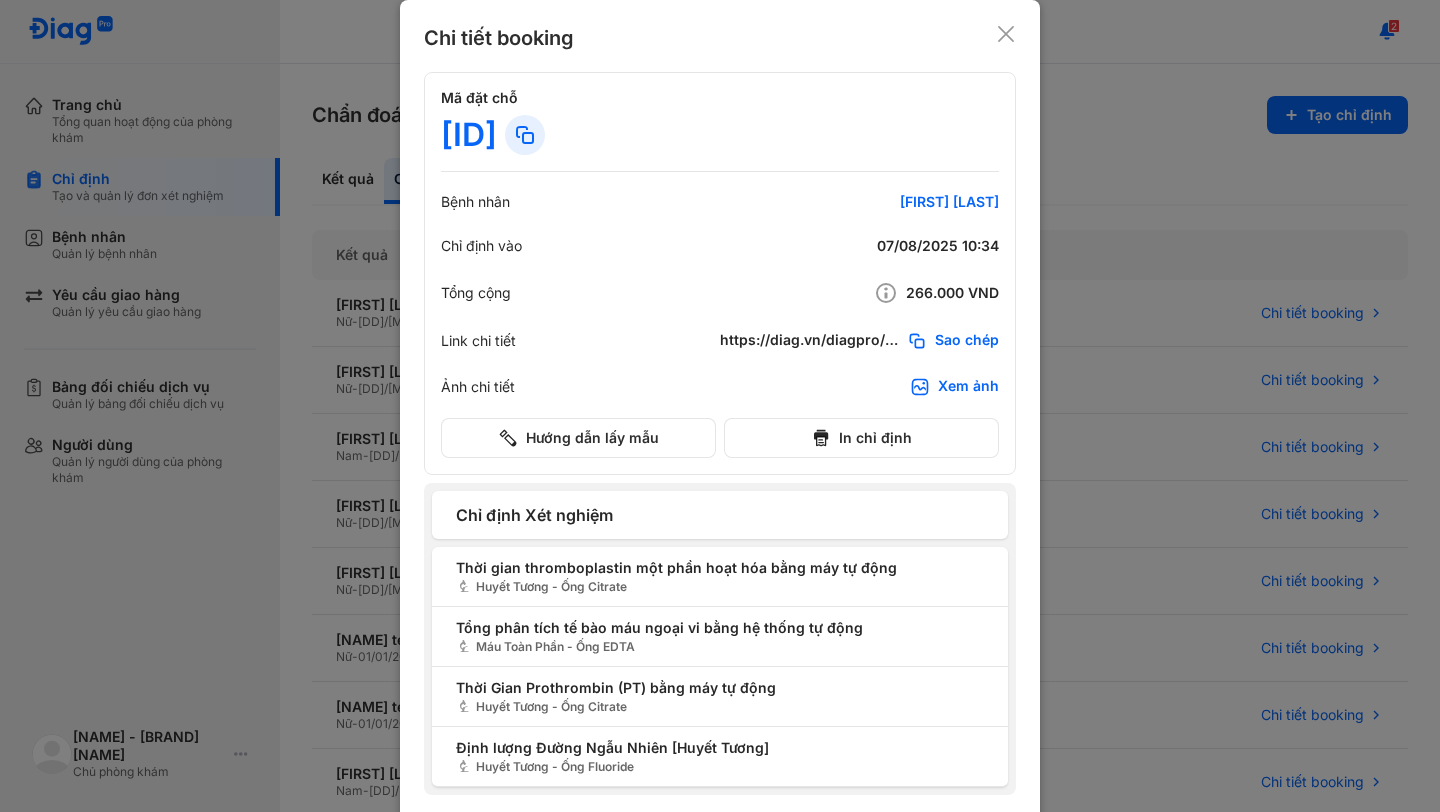 click at bounding box center (720, 406) 